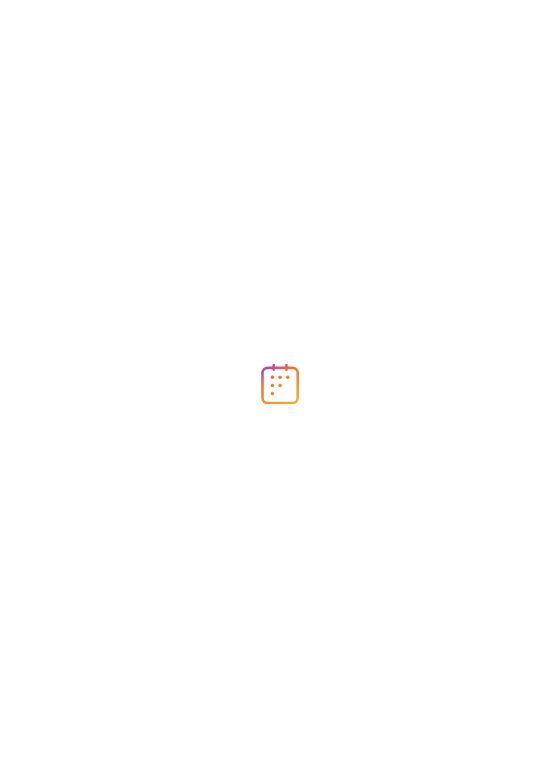 scroll, scrollTop: 0, scrollLeft: 0, axis: both 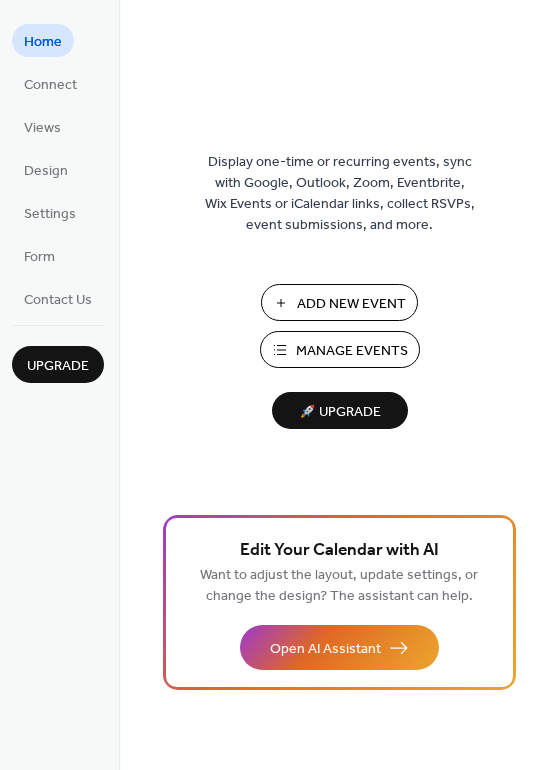 click on "Manage Events" at bounding box center [352, 351] 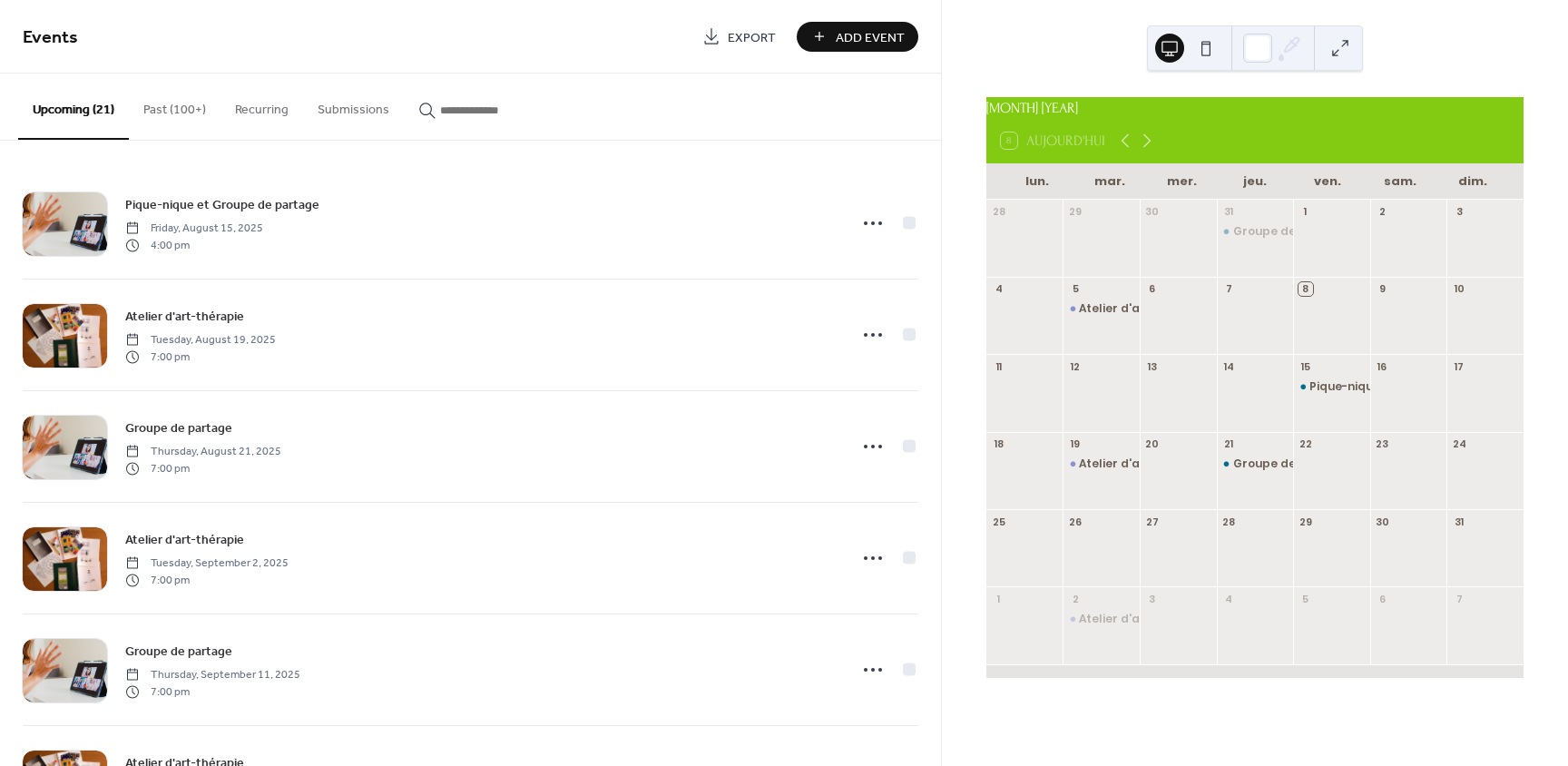 scroll, scrollTop: 0, scrollLeft: 0, axis: both 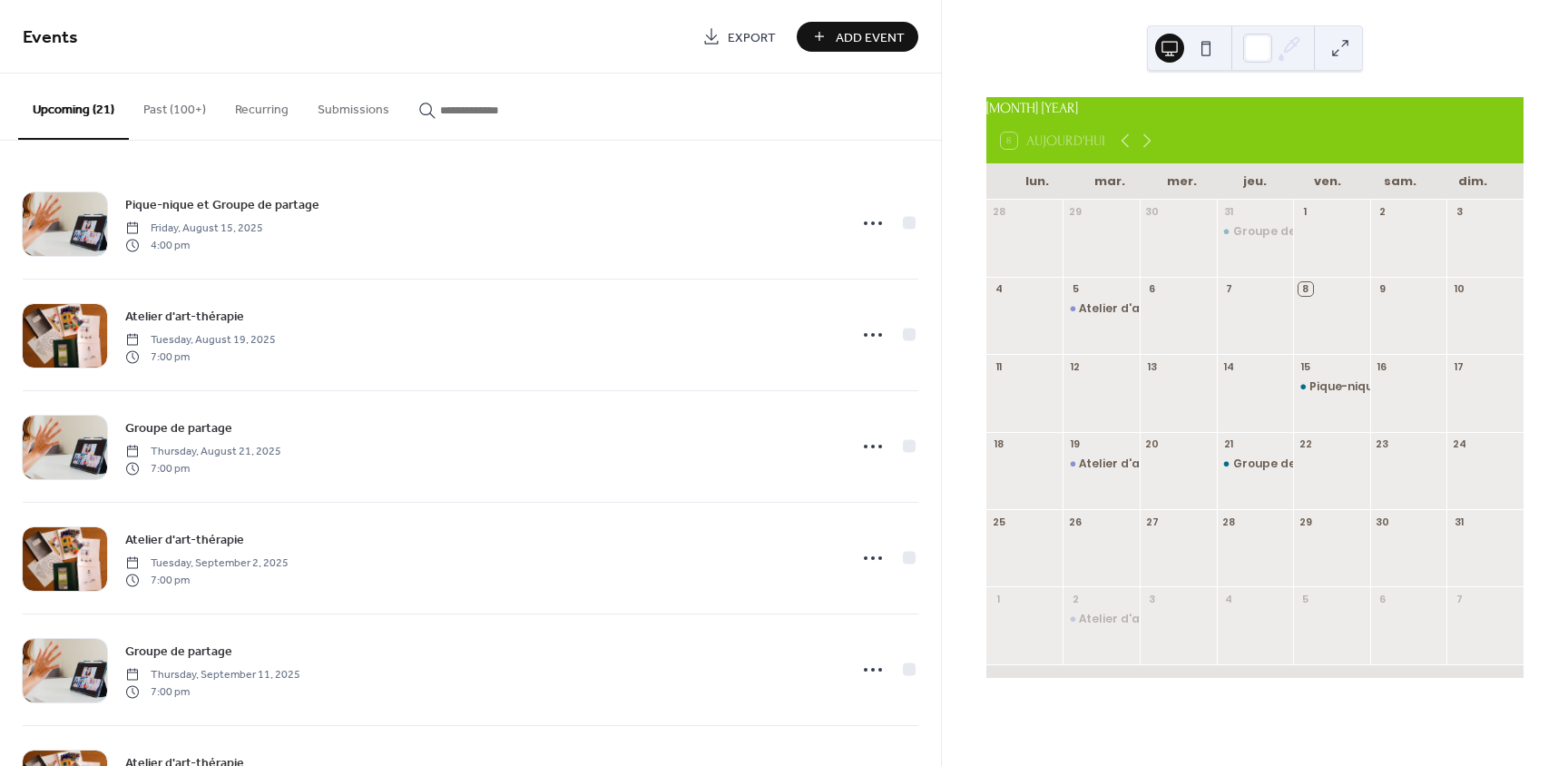 click on "Past (100+)" at bounding box center [174, 105] 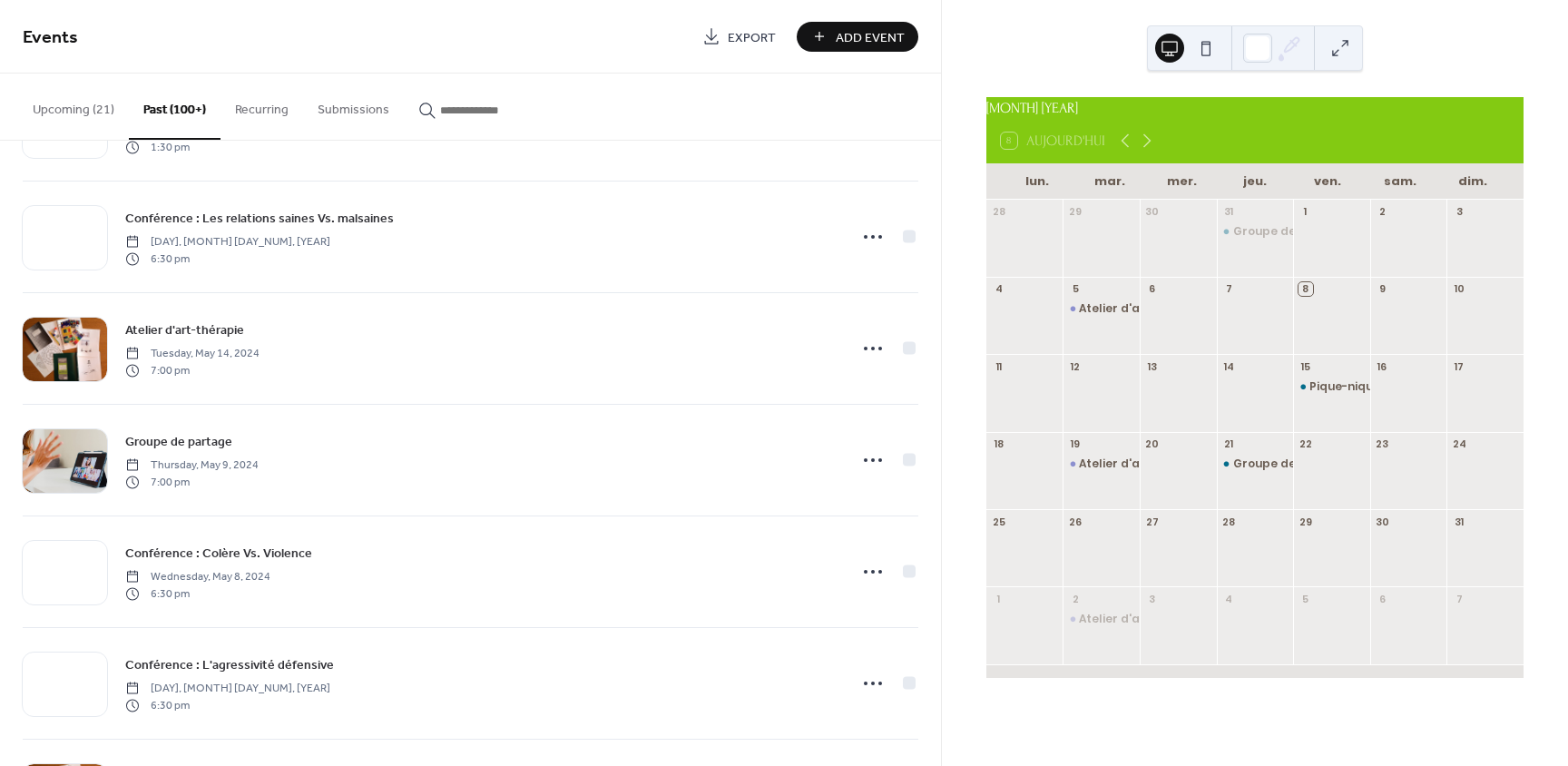 scroll, scrollTop: 8540, scrollLeft: 0, axis: vertical 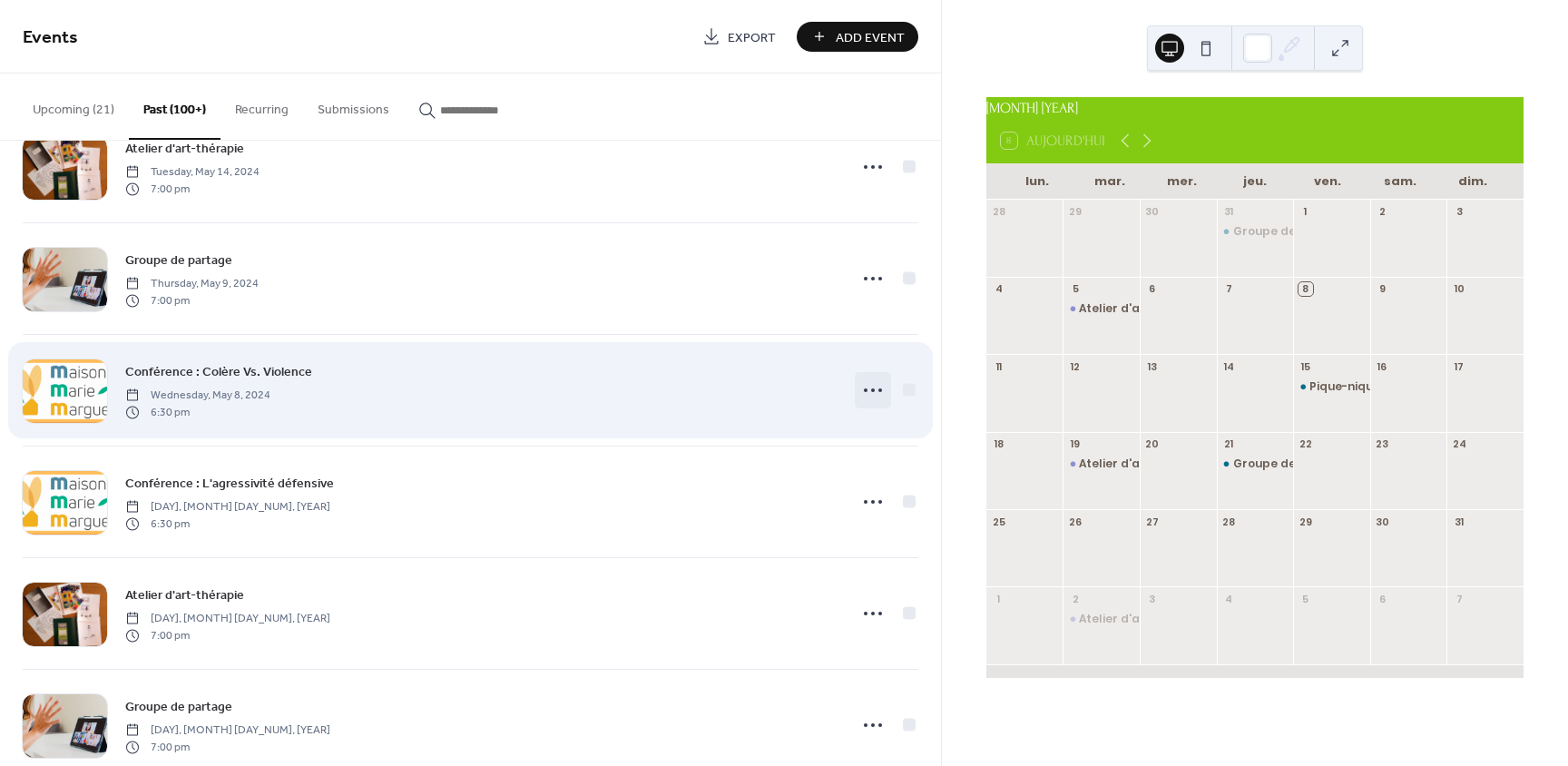 click 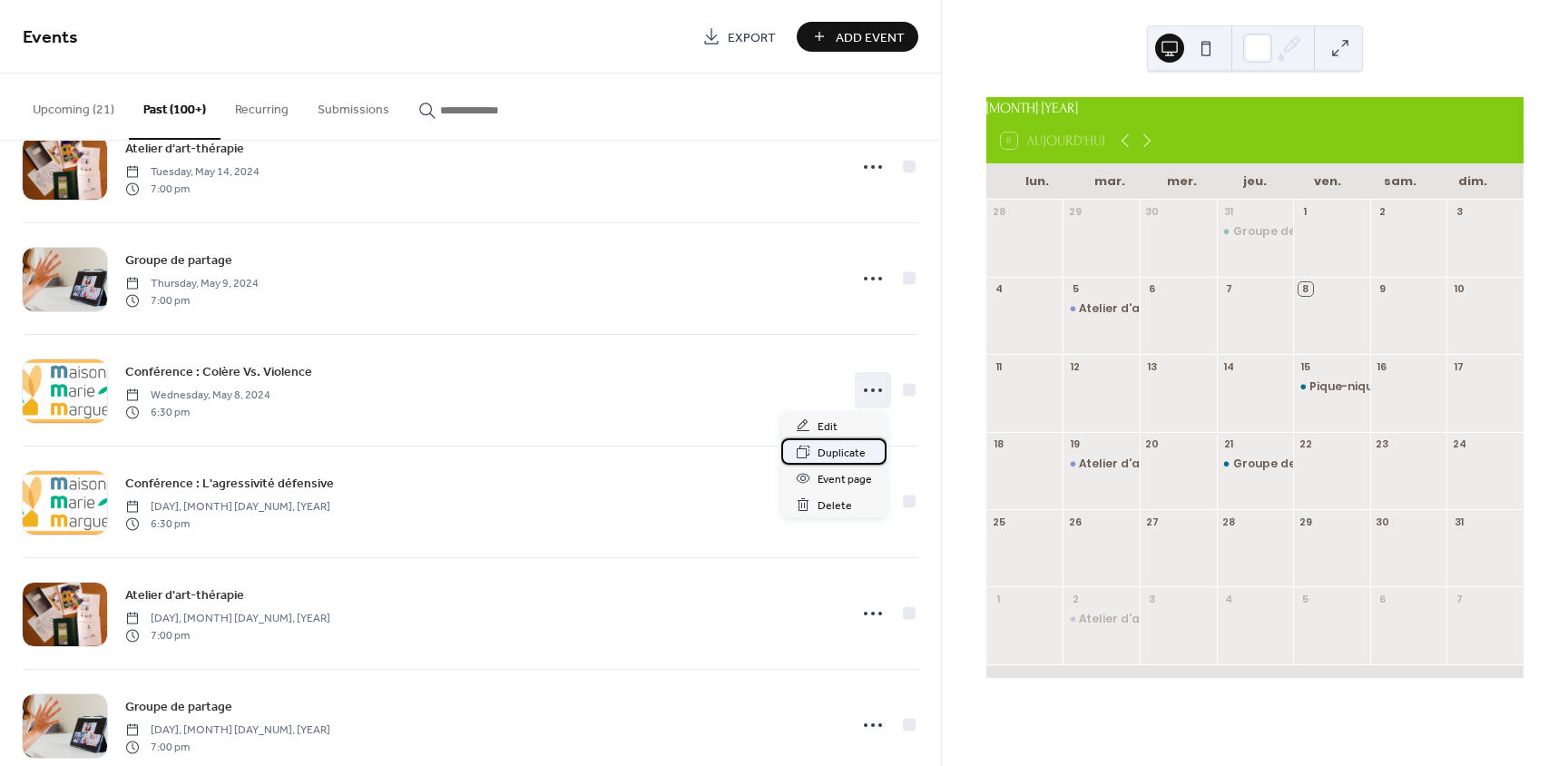 click on "Duplicate" at bounding box center (841, 453) 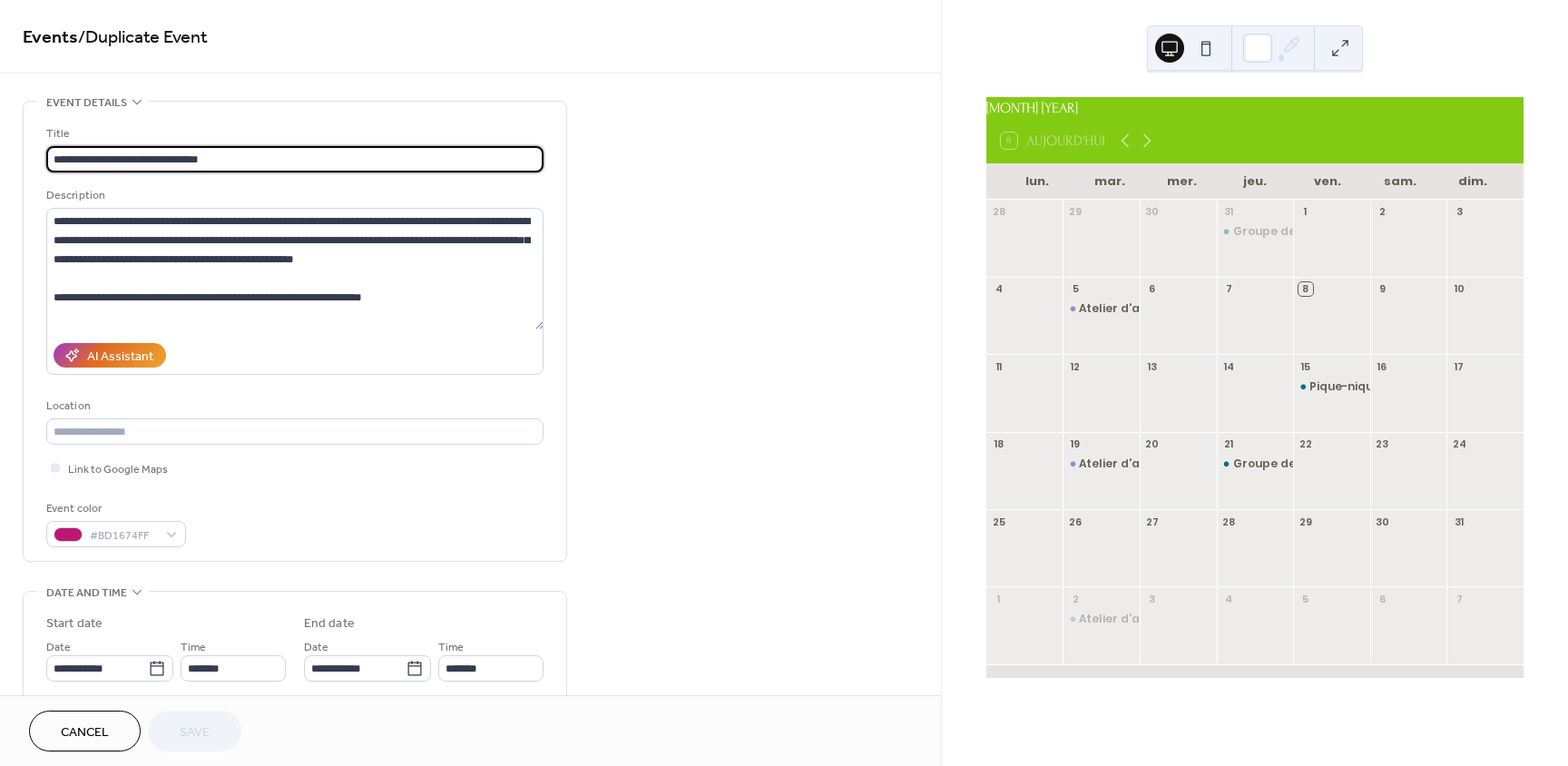 drag, startPoint x: 232, startPoint y: 155, endPoint x: 116, endPoint y: 152, distance: 116.03879 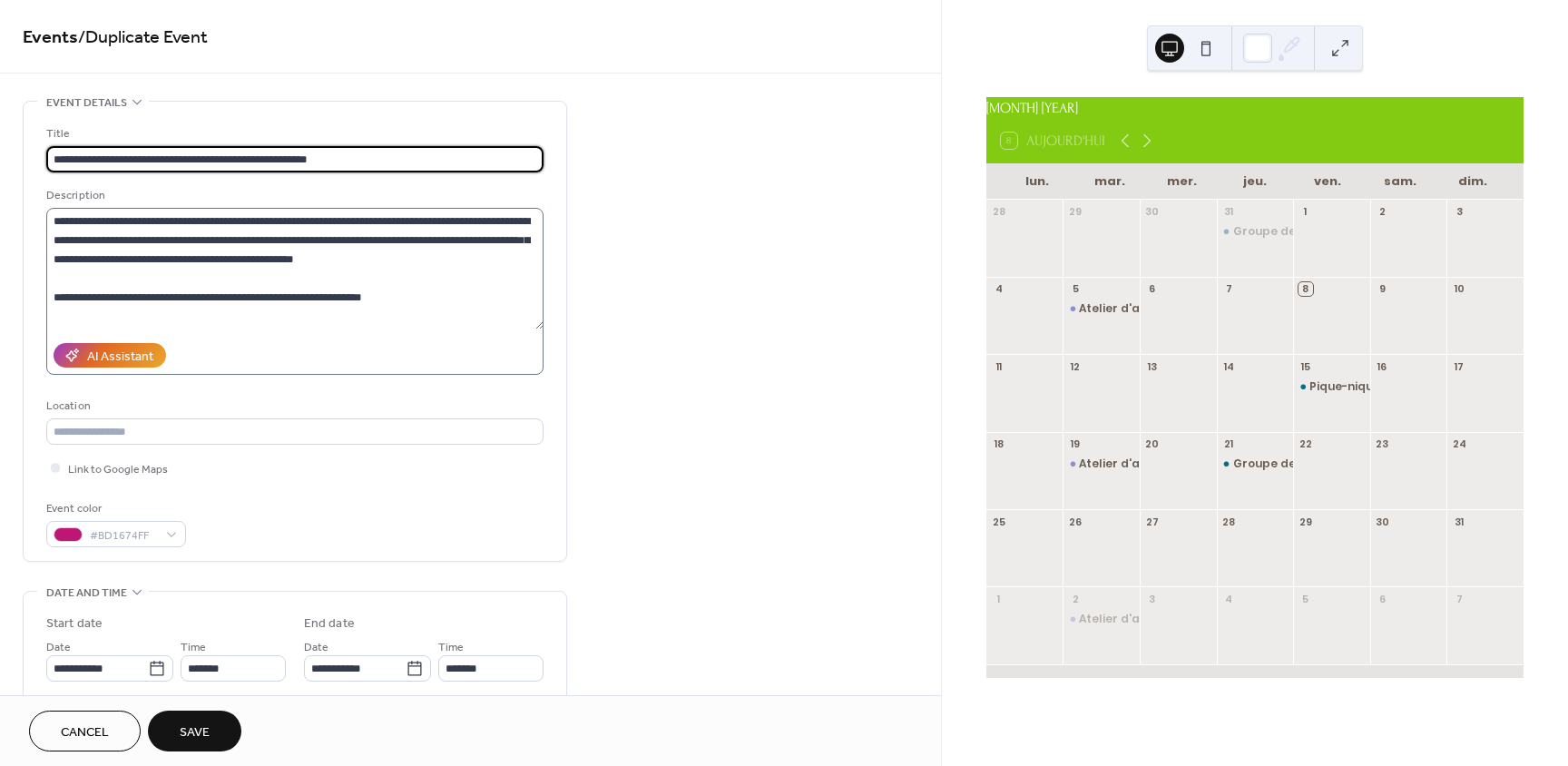 type on "**********" 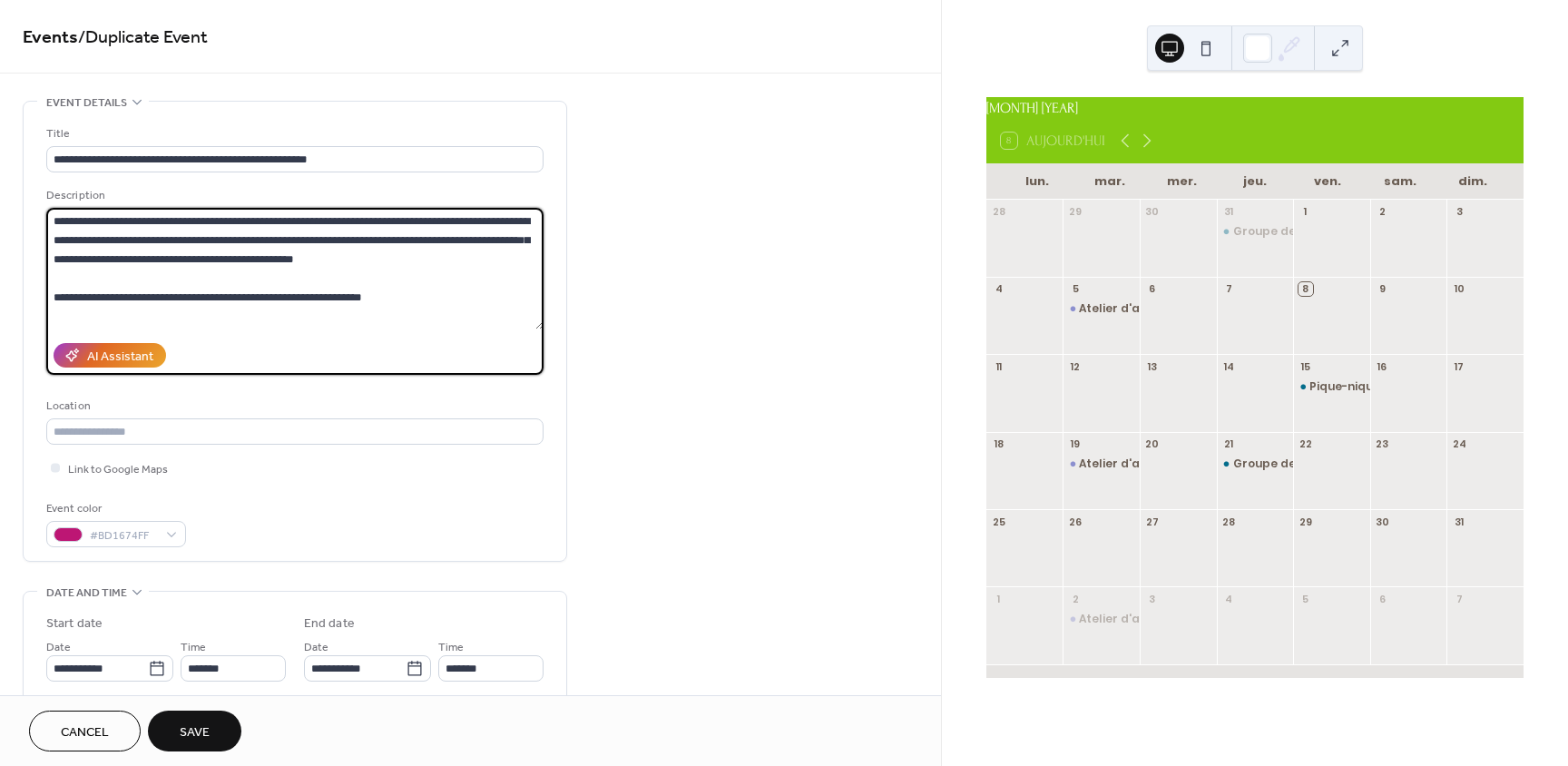 drag, startPoint x: 394, startPoint y: 301, endPoint x: 53, endPoint y: 223, distance: 349.80709 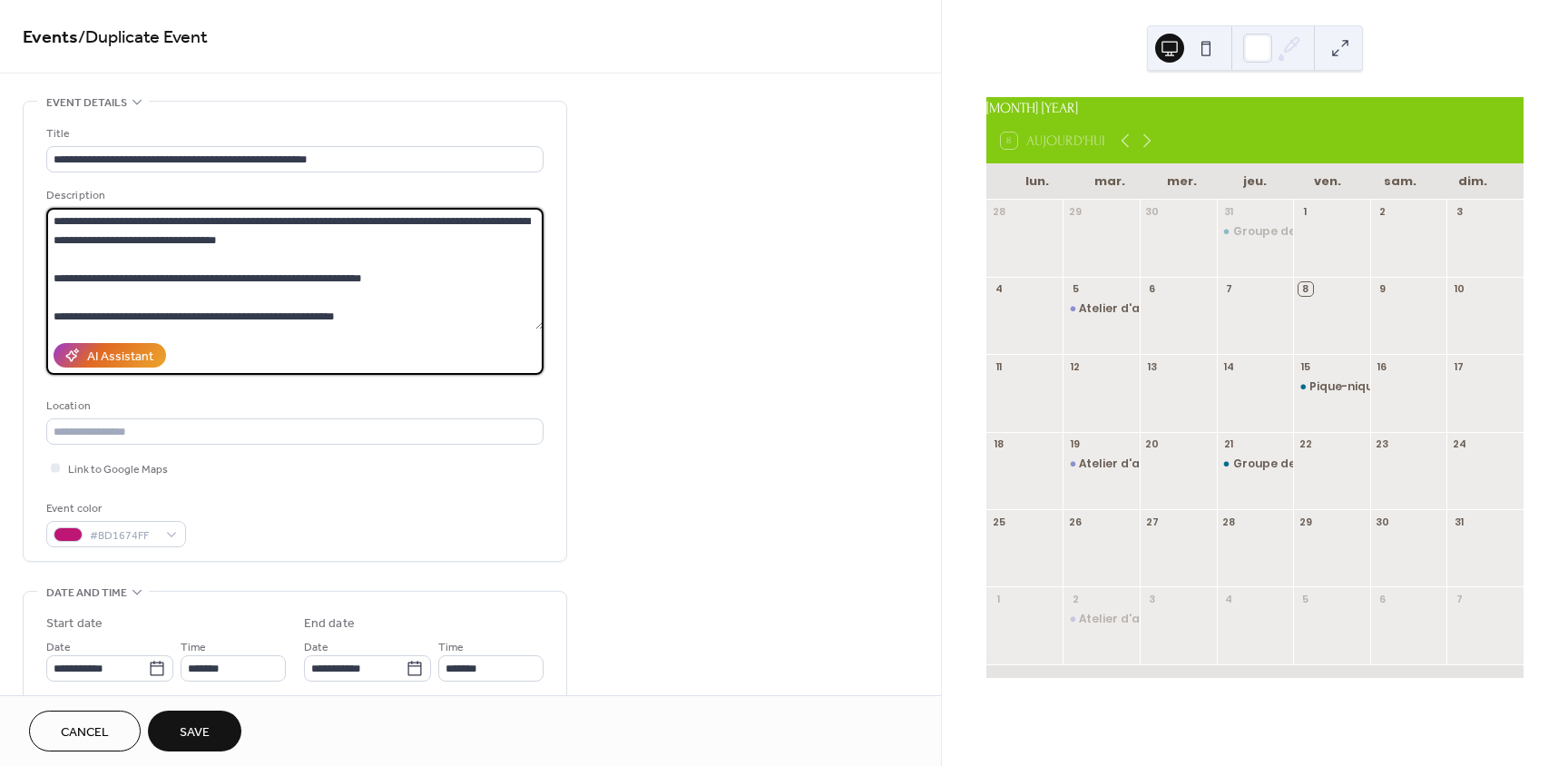 drag, startPoint x: 191, startPoint y: 222, endPoint x: 271, endPoint y: 235, distance: 81.049368 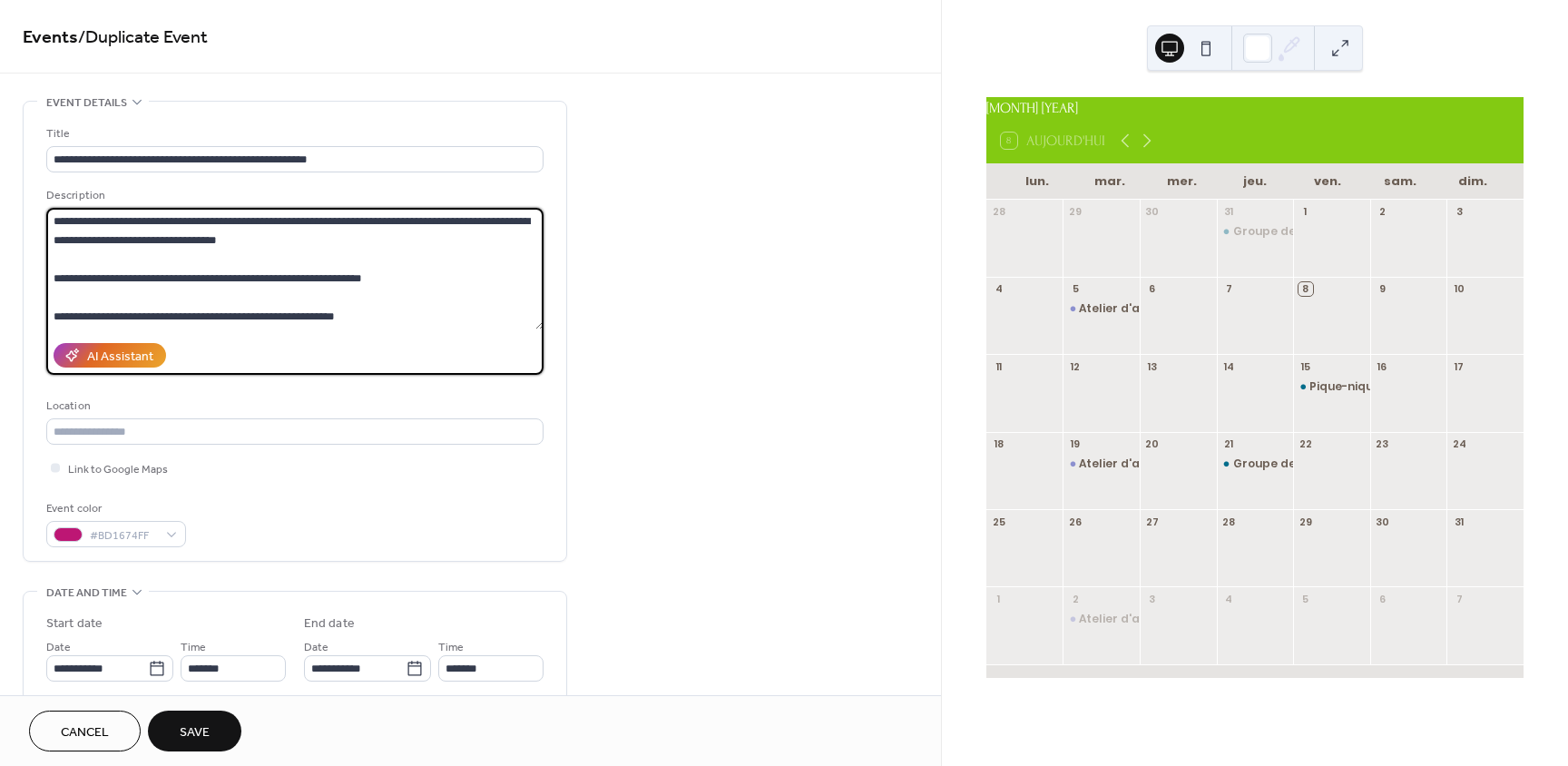 click on "**********" at bounding box center [295, 269] 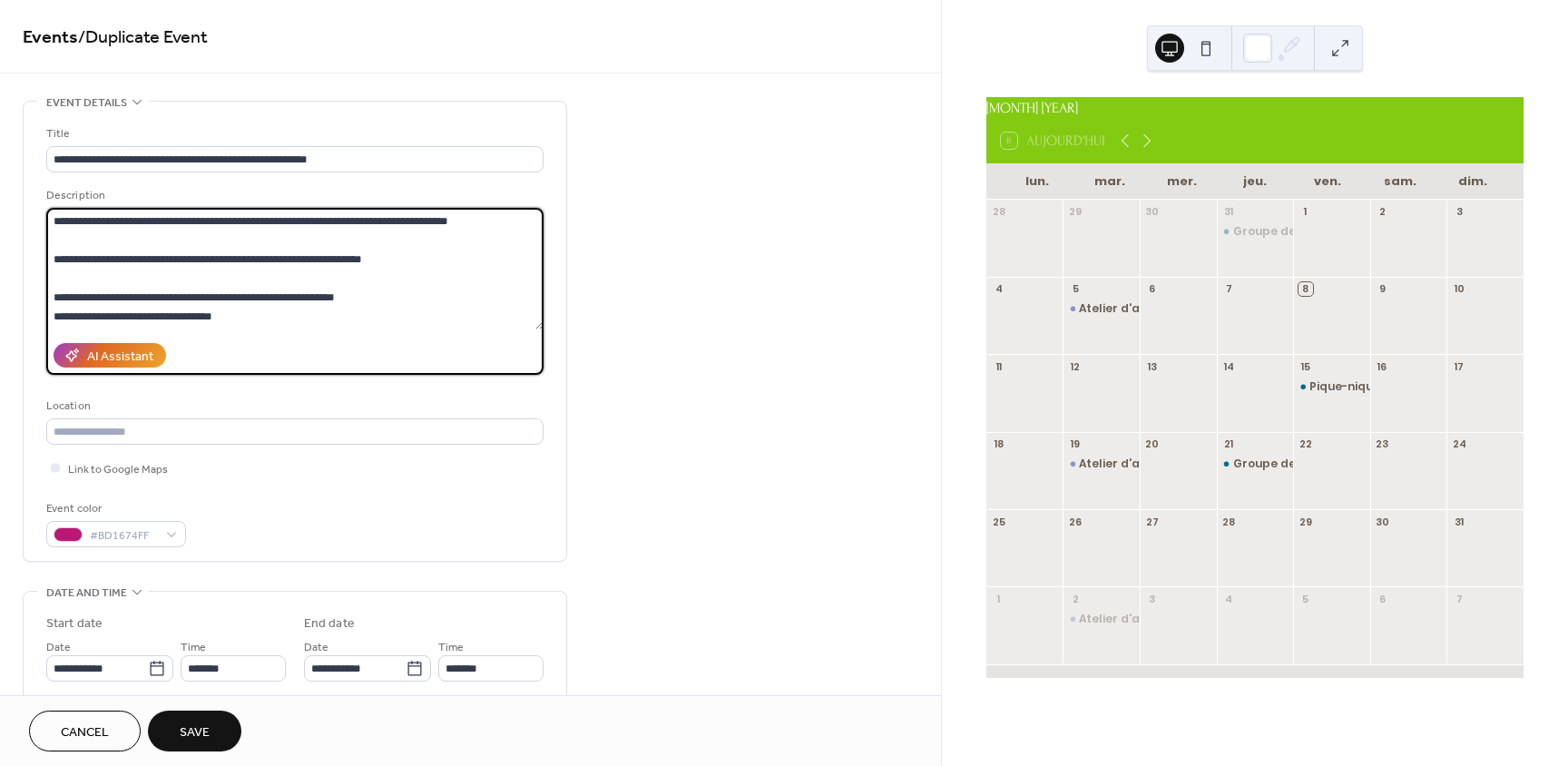 drag, startPoint x: 394, startPoint y: 258, endPoint x: 85, endPoint y: 256, distance: 309.0065 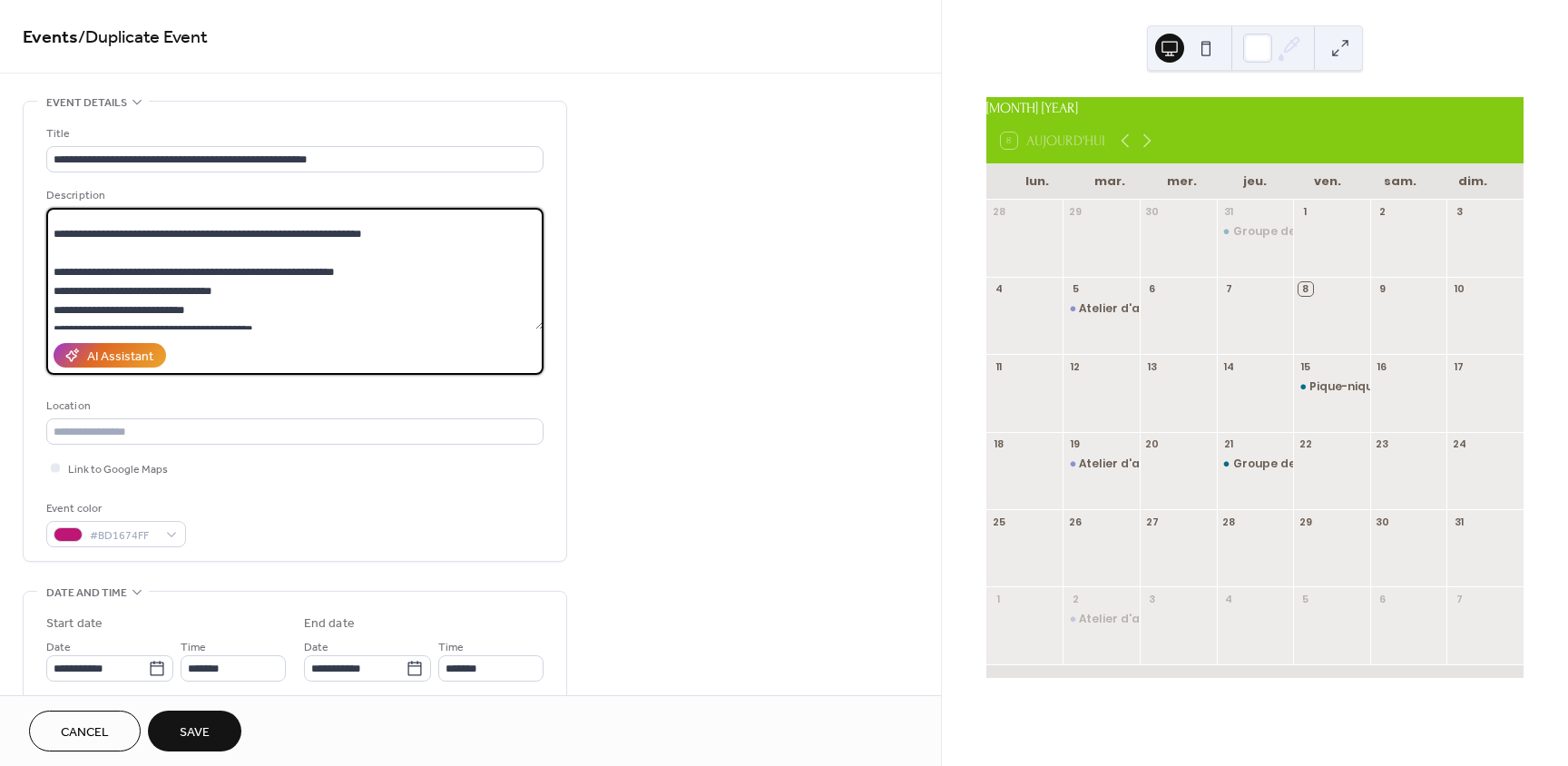 scroll, scrollTop: 38, scrollLeft: 0, axis: vertical 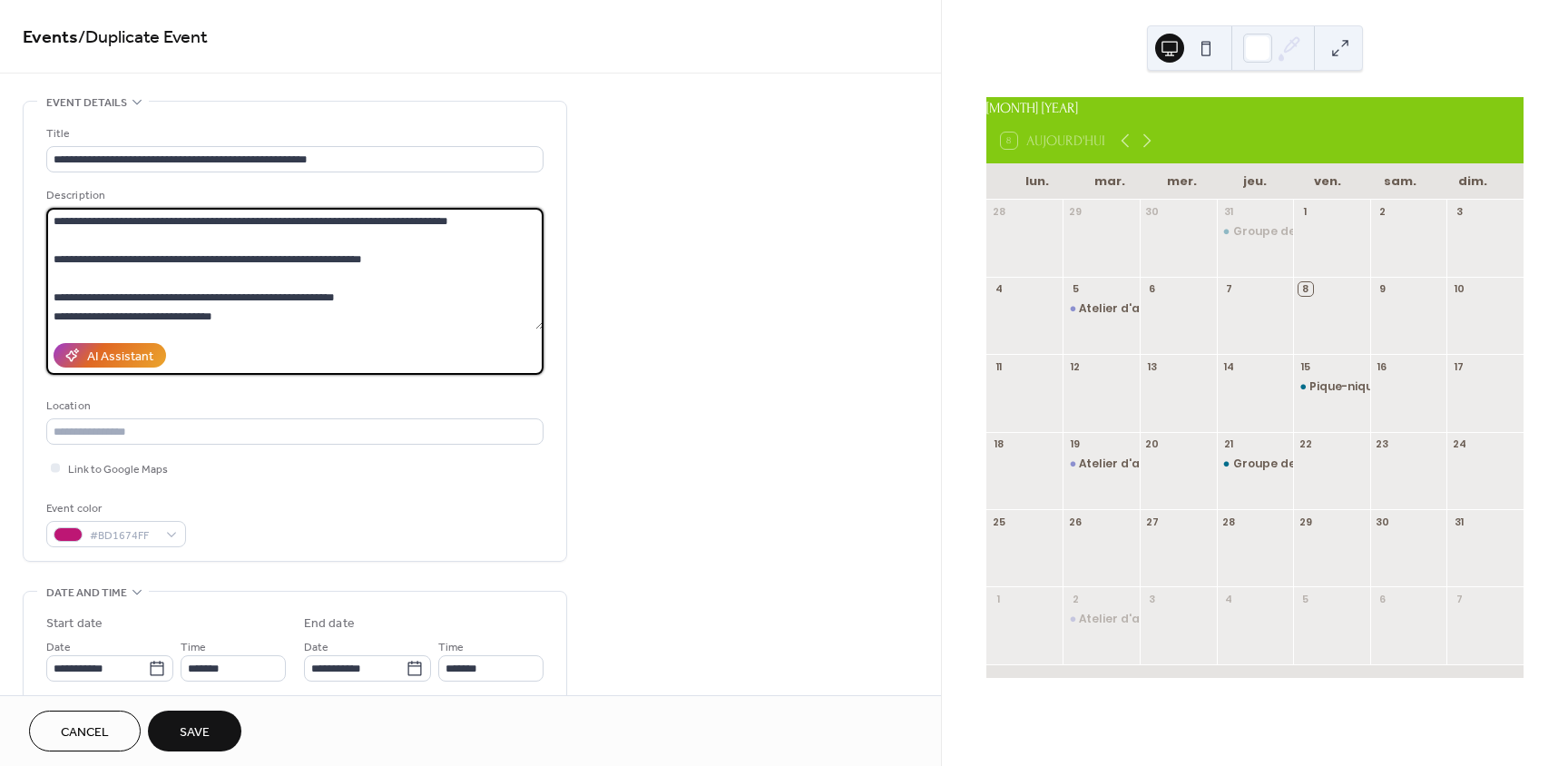 drag, startPoint x: 280, startPoint y: 319, endPoint x: 56, endPoint y: 256, distance: 232.69078 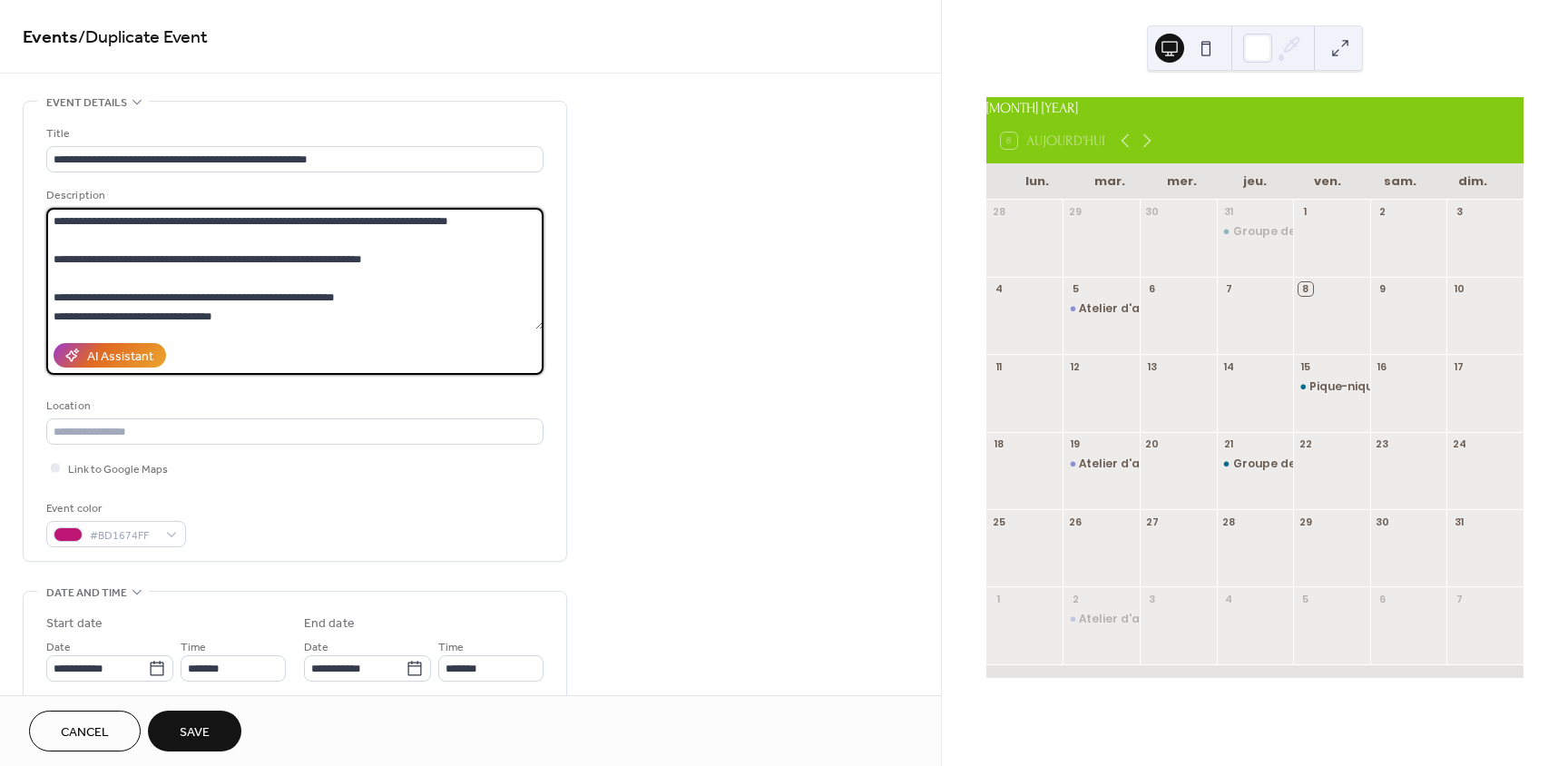click on "**********" at bounding box center (295, 269) 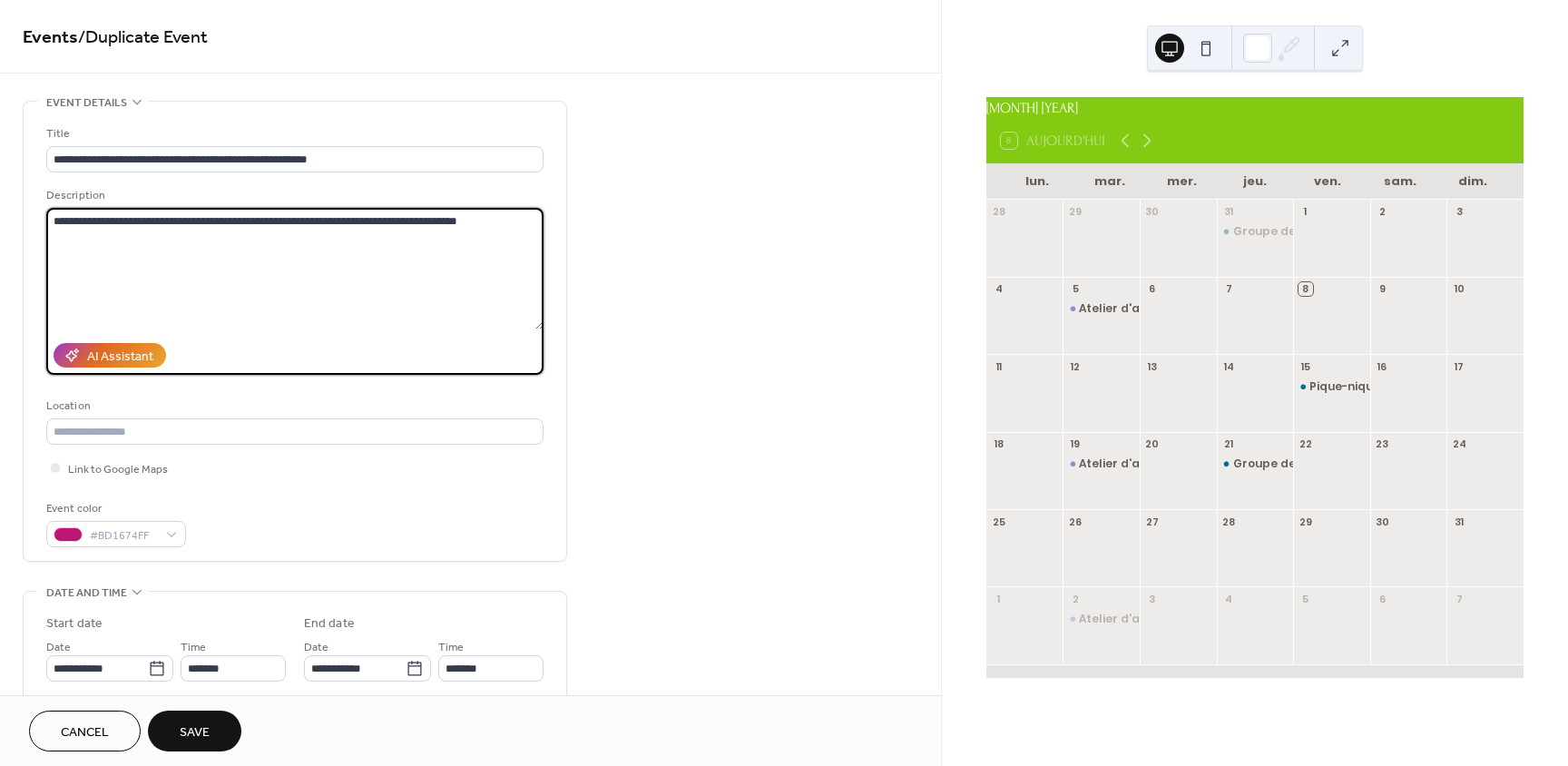 click on "**********" at bounding box center [295, 269] 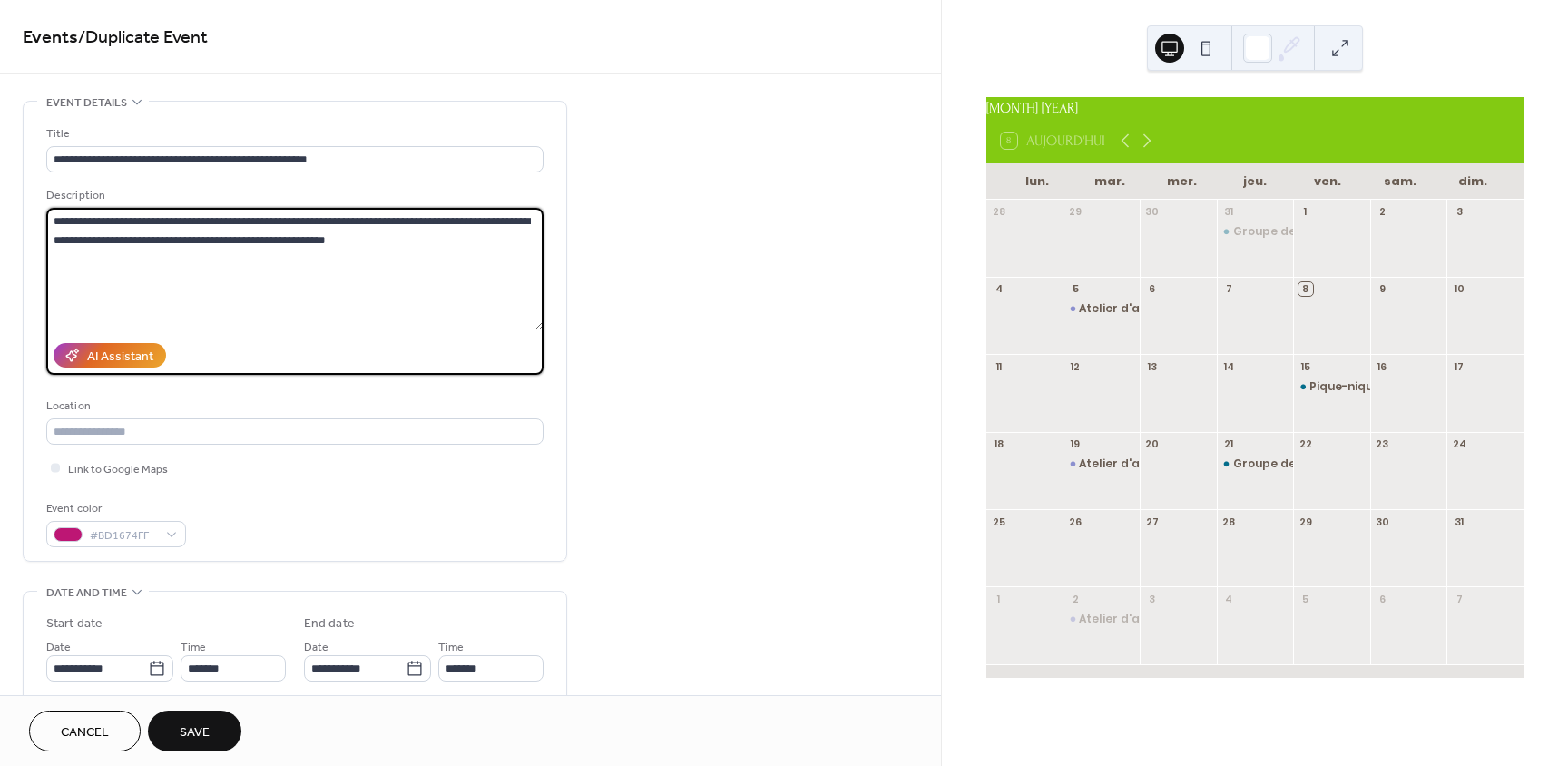 drag, startPoint x: 202, startPoint y: 273, endPoint x: 249, endPoint y: 268, distance: 47.265209 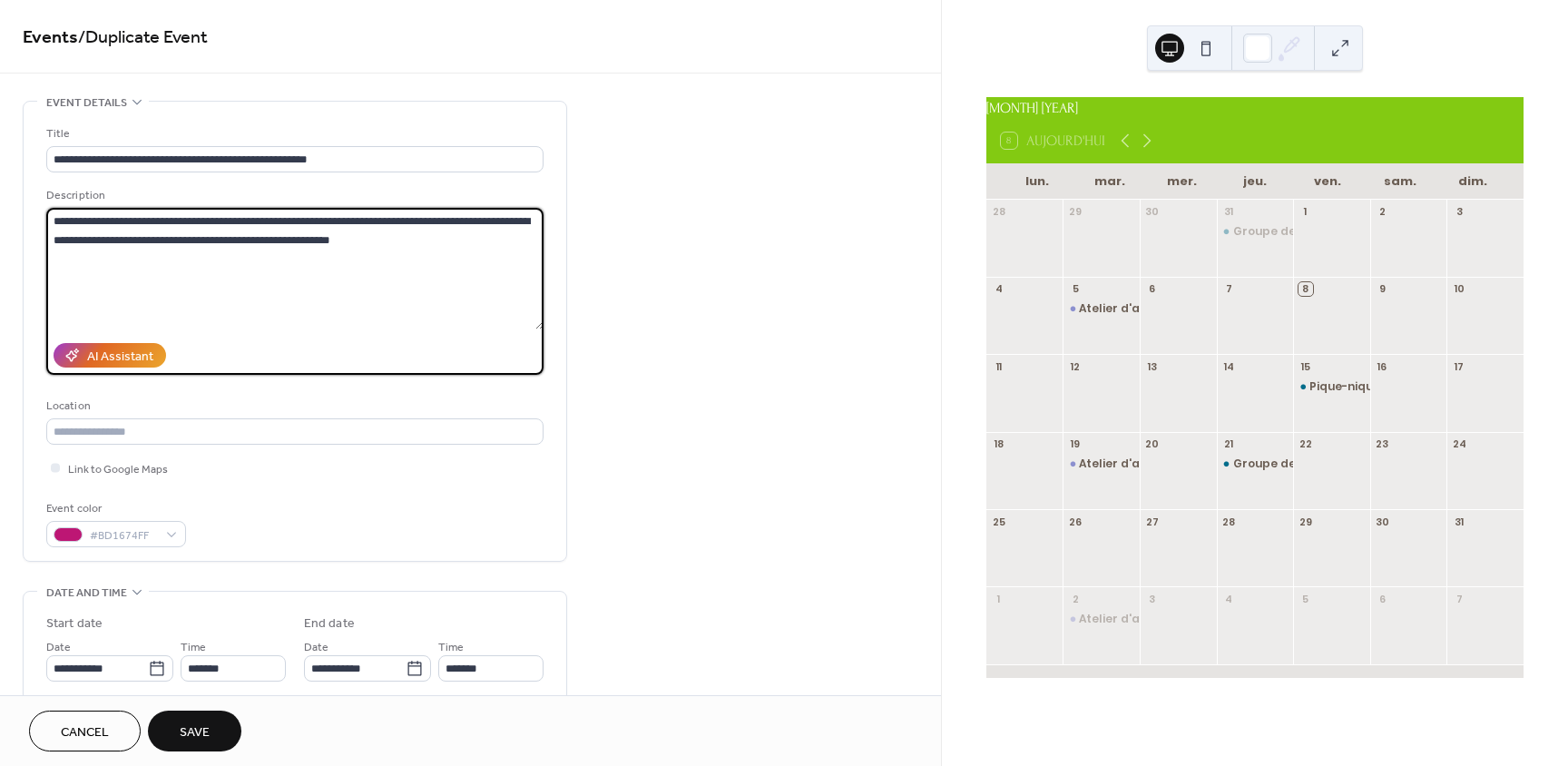 drag, startPoint x: 417, startPoint y: 221, endPoint x: 365, endPoint y: 221, distance: 52 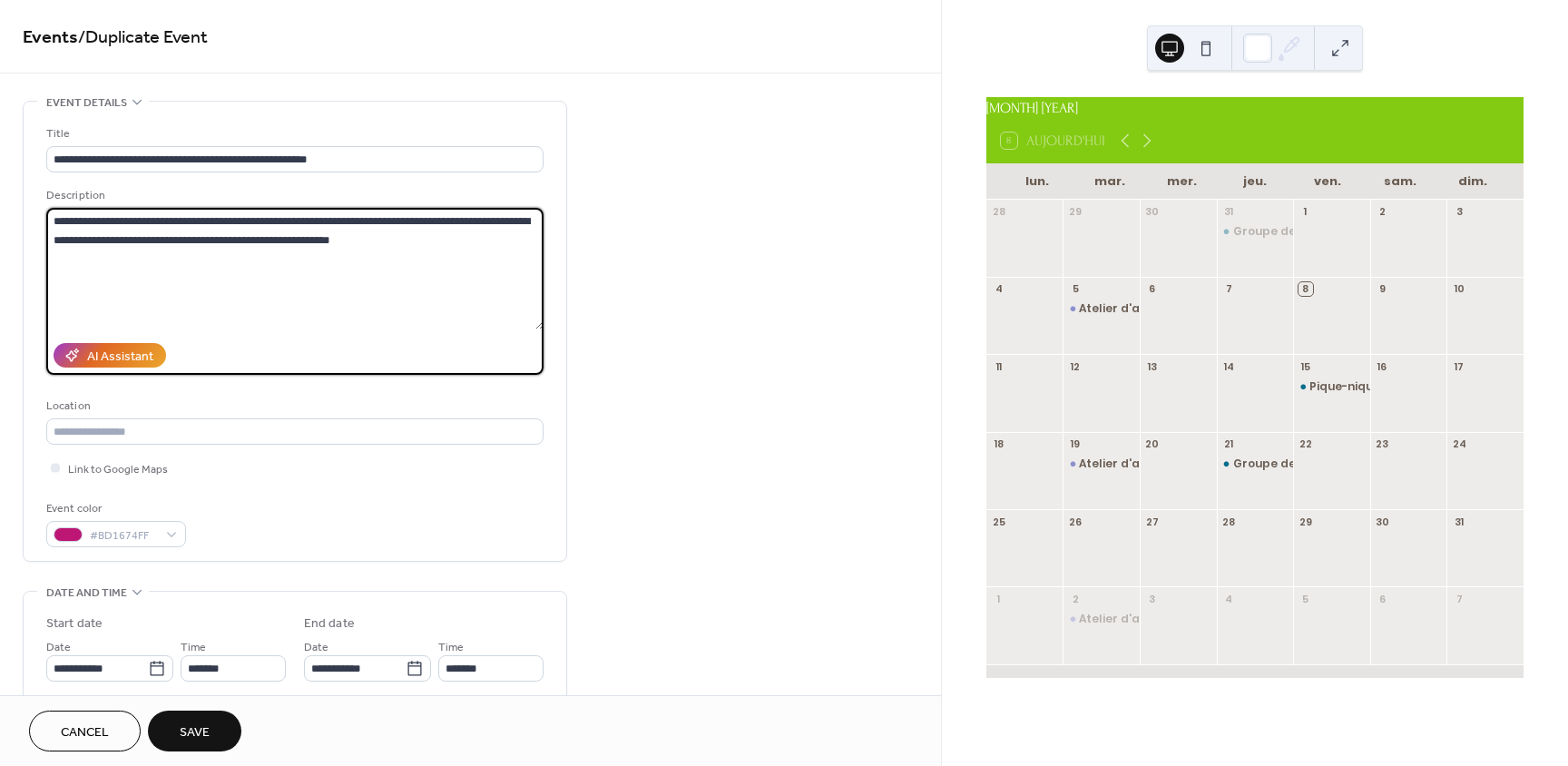 click on "**********" at bounding box center [295, 269] 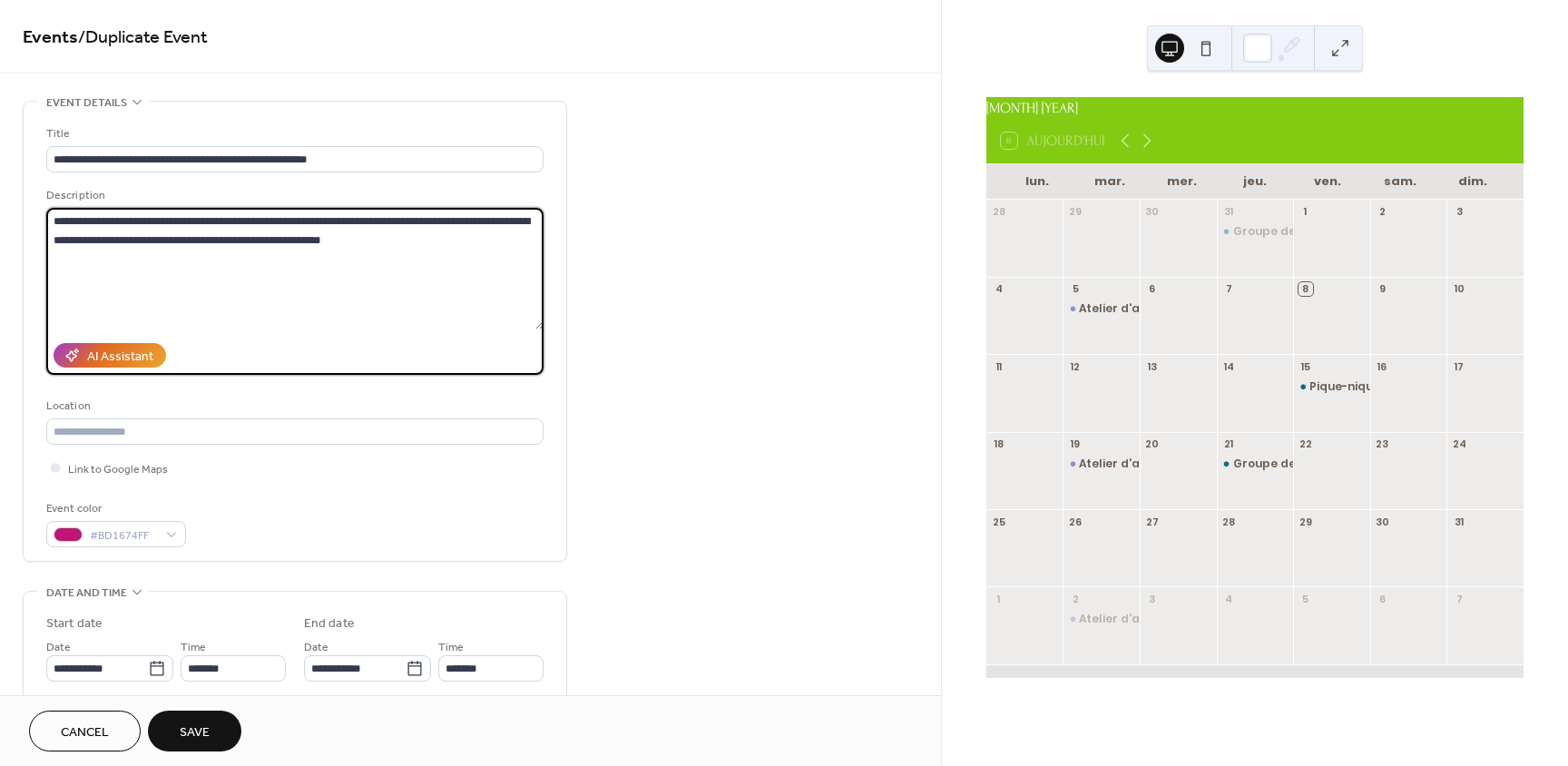 click on "**********" at bounding box center [295, 269] 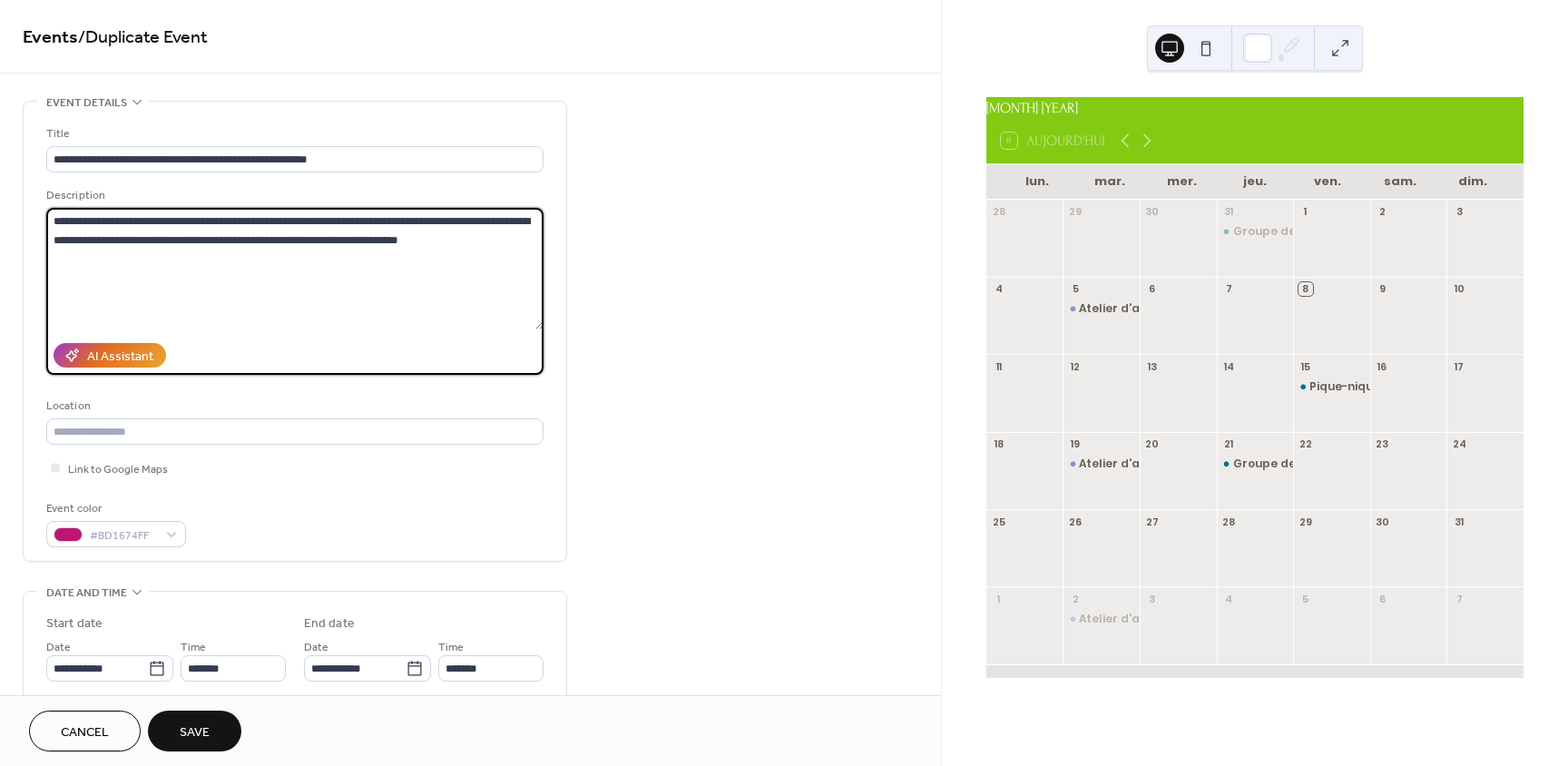 drag, startPoint x: 129, startPoint y: 234, endPoint x: 116, endPoint y: 234, distance: 13 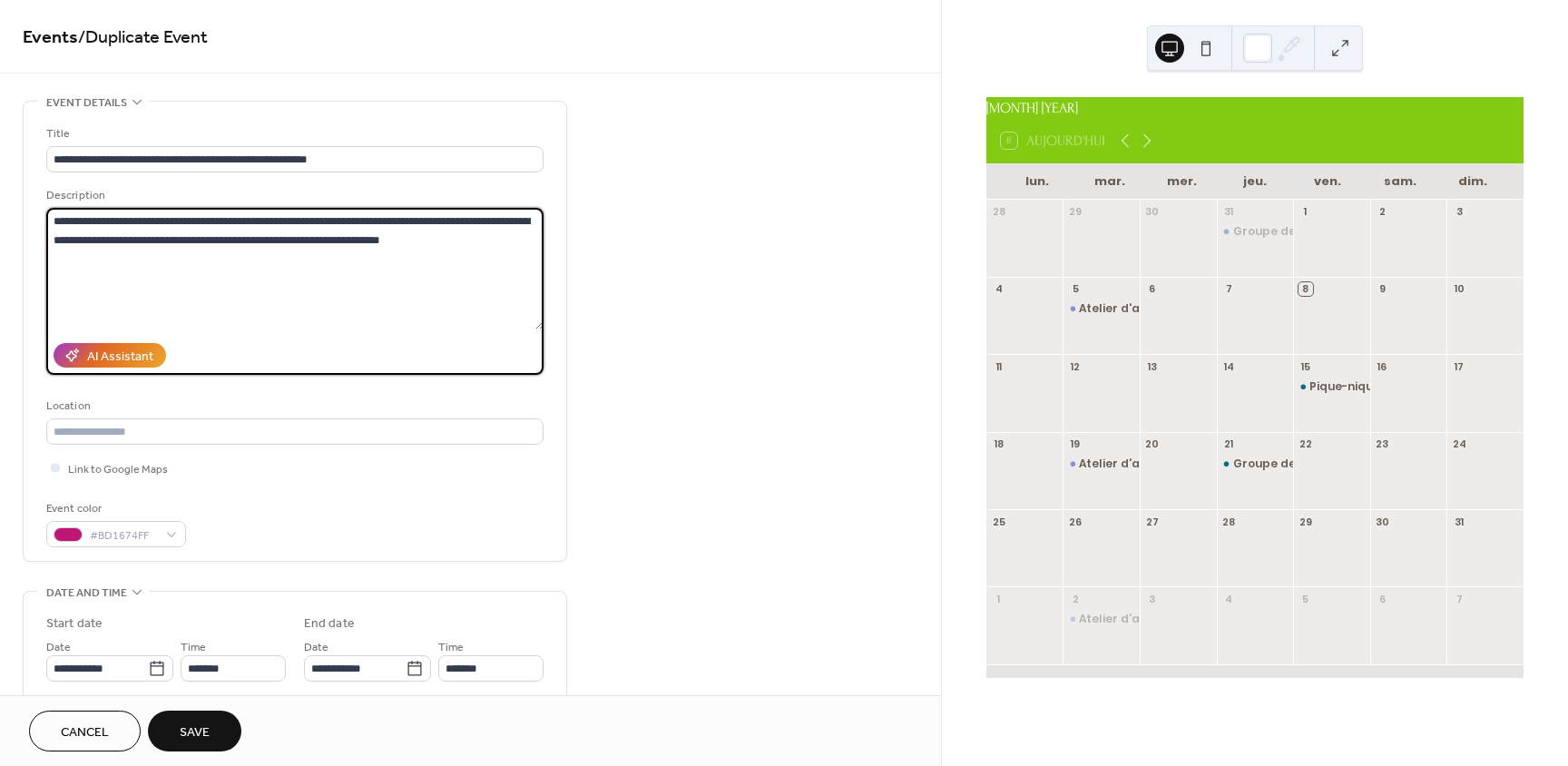drag, startPoint x: 325, startPoint y: 238, endPoint x: 294, endPoint y: 238, distance: 31 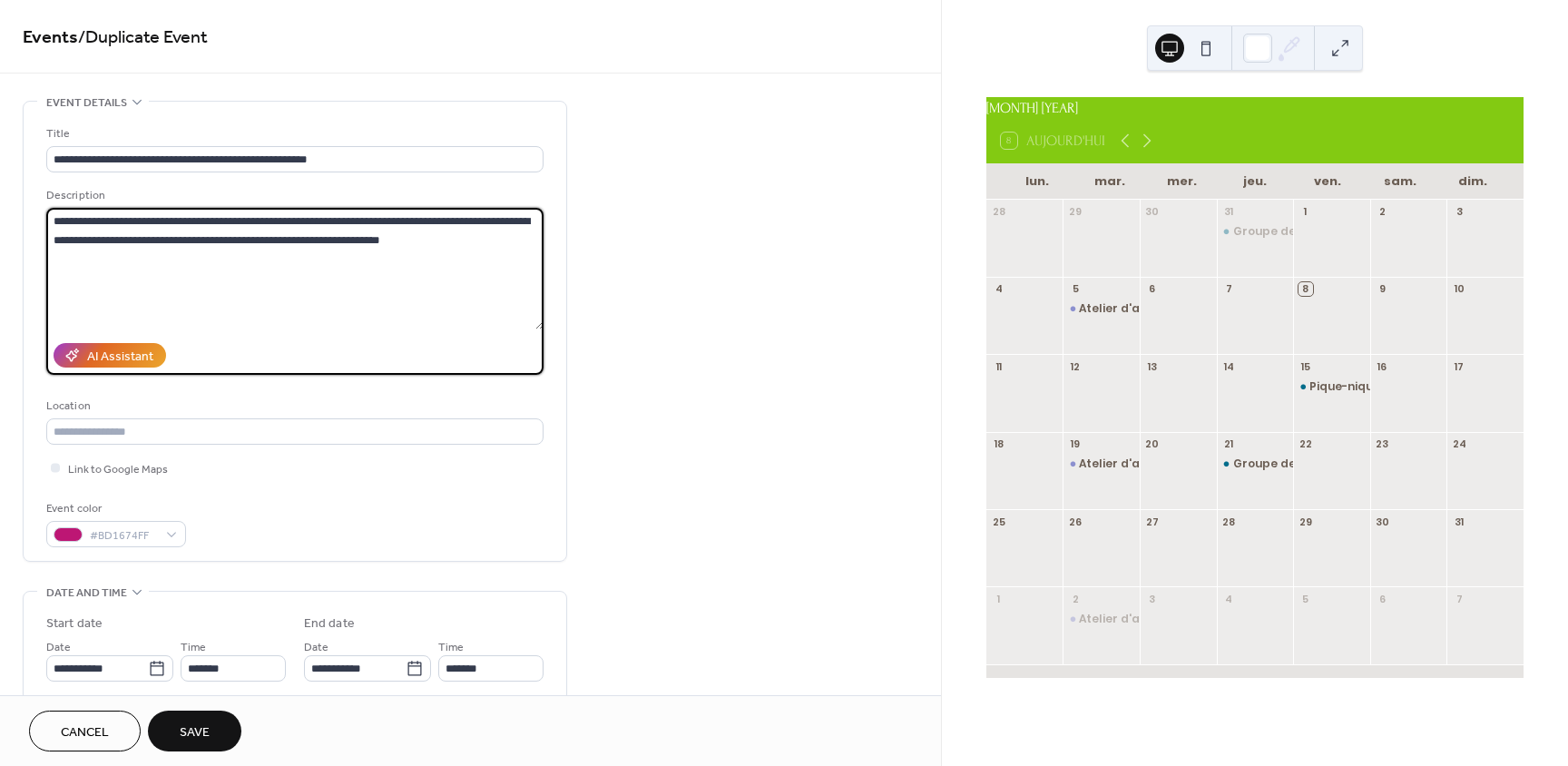 click on "**********" at bounding box center [295, 269] 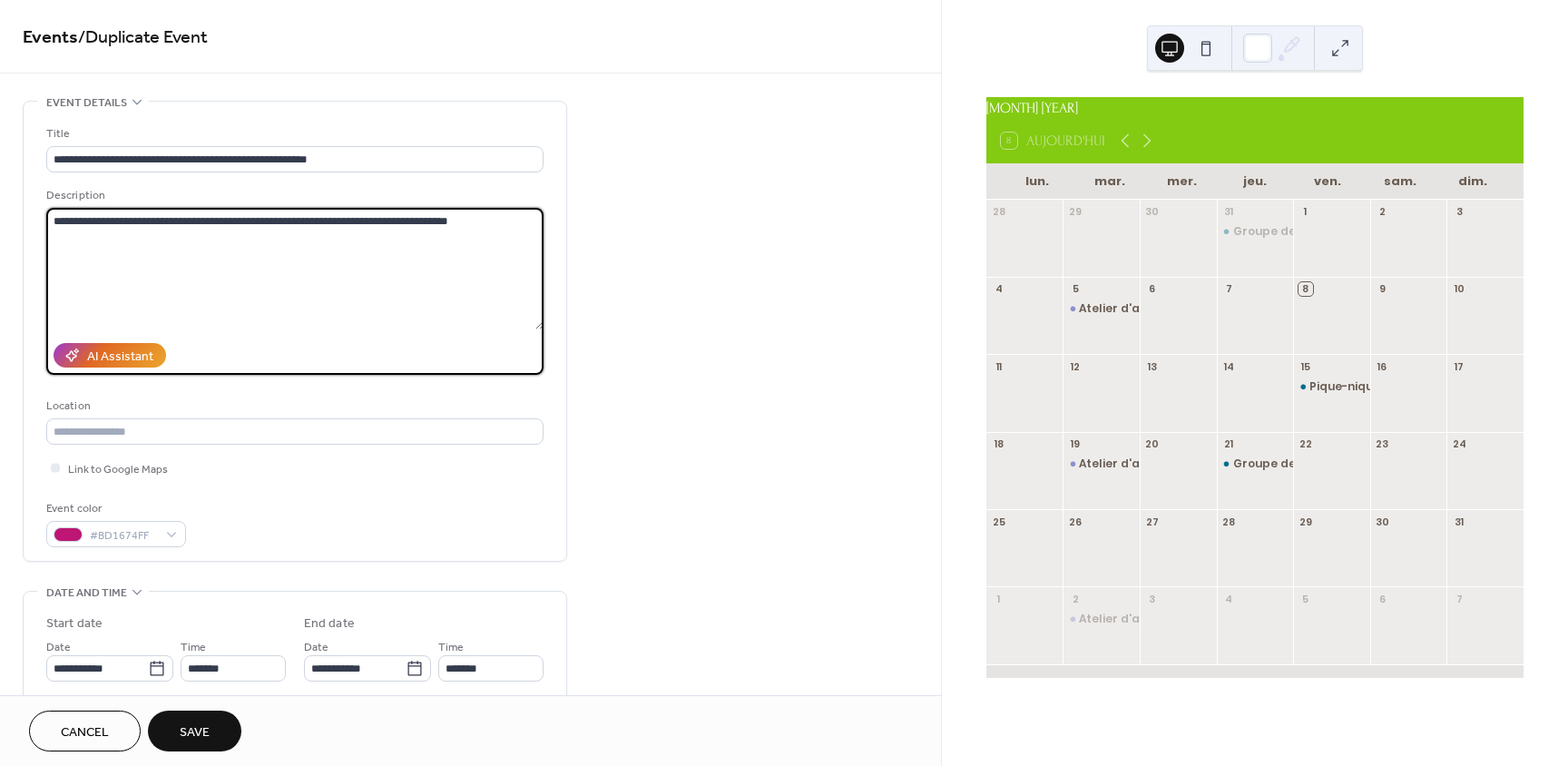 click on "**********" at bounding box center [295, 269] 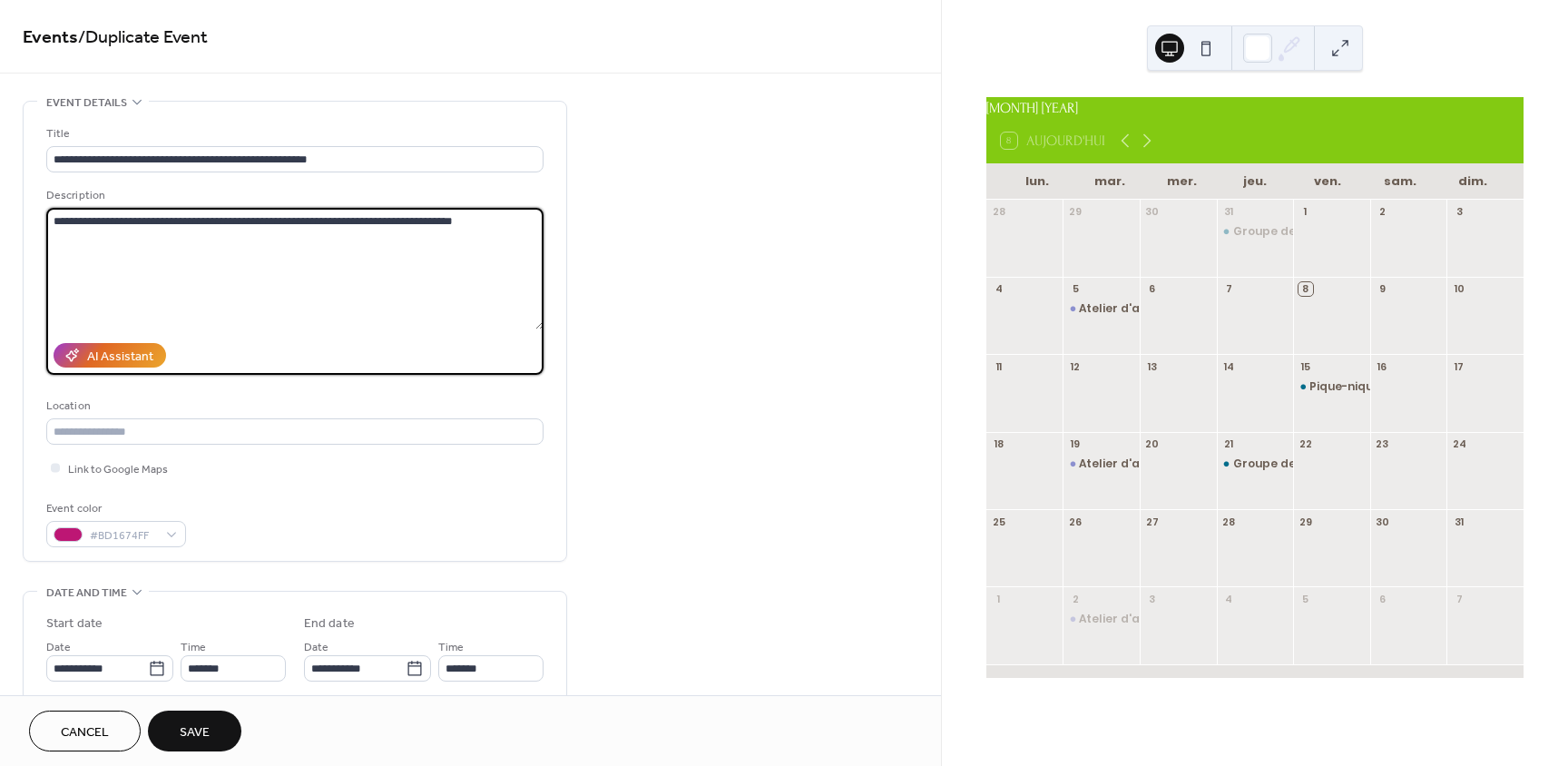 paste on "**********" 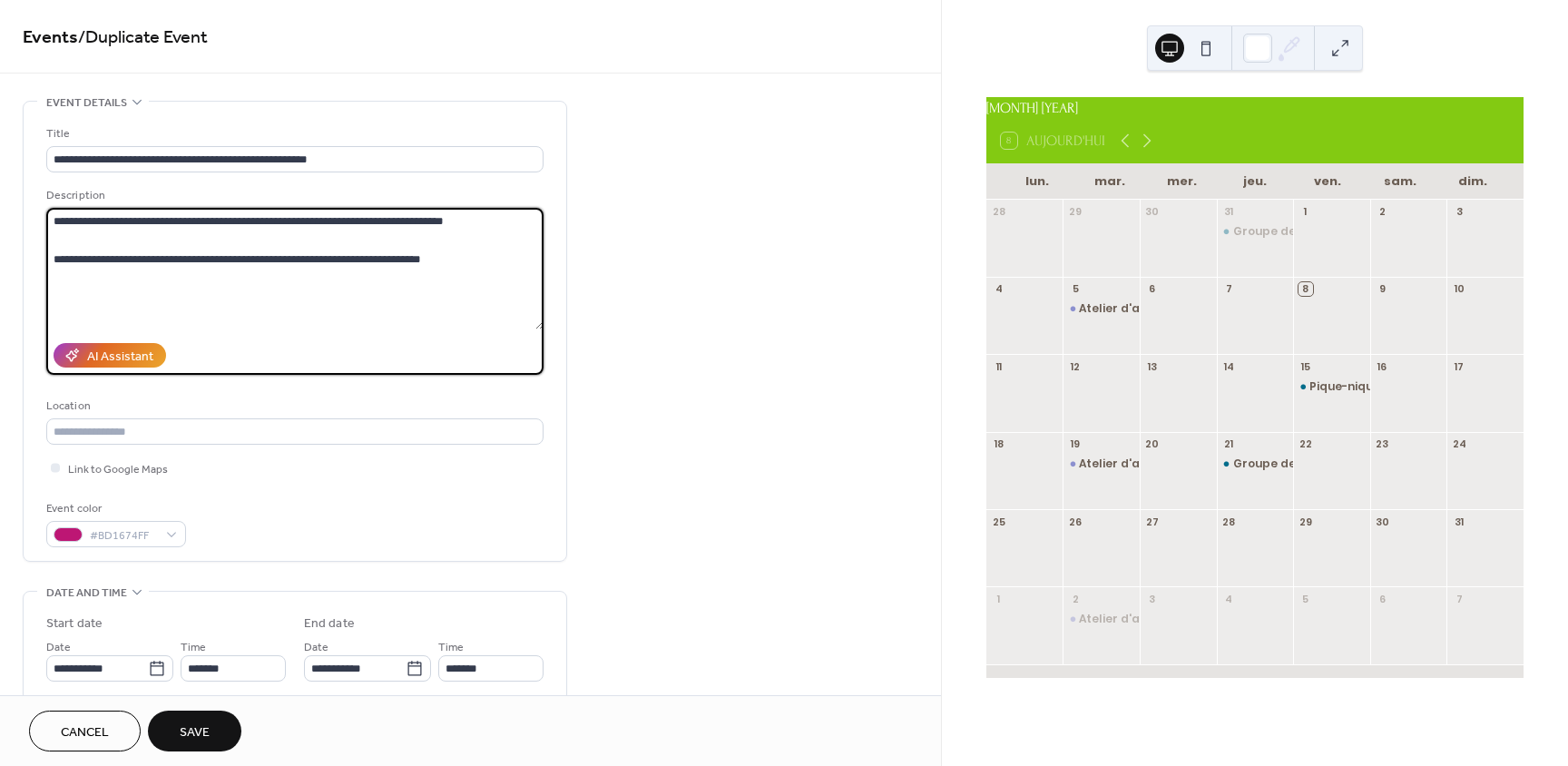 click on "**********" at bounding box center [295, 269] 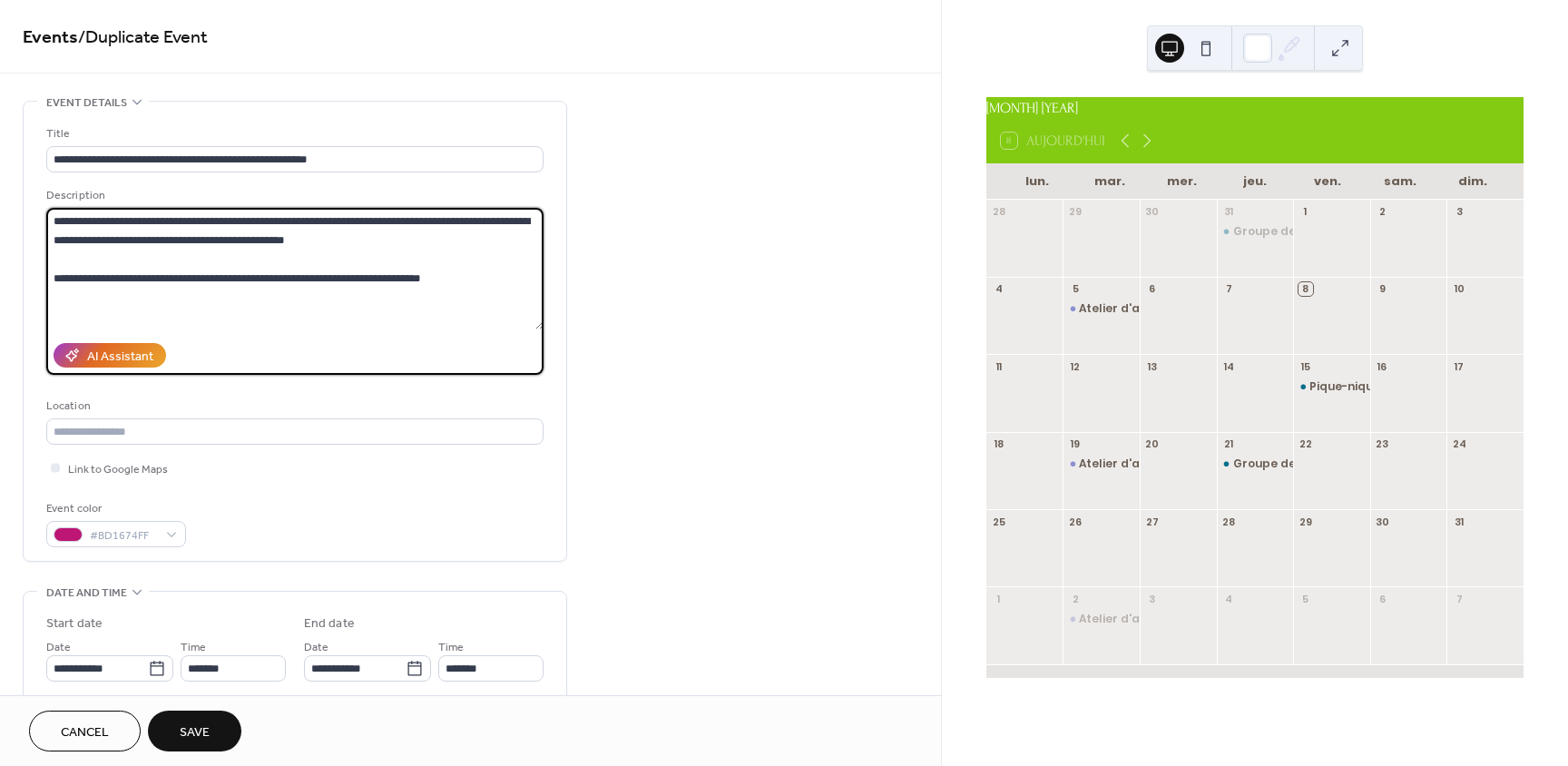 click on "**********" at bounding box center (295, 269) 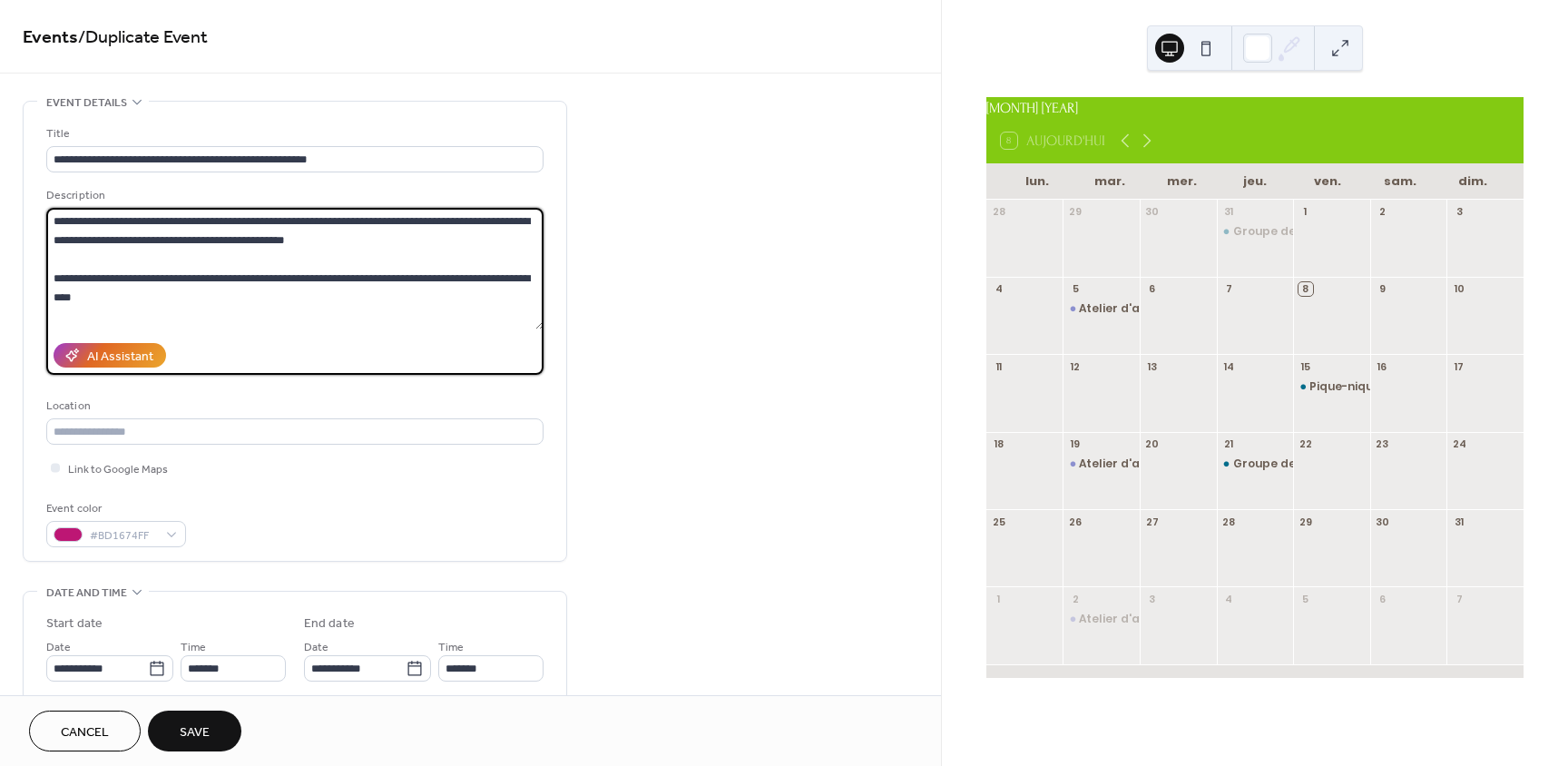 drag, startPoint x: 184, startPoint y: 278, endPoint x: 54, endPoint y: 275, distance: 130.03461 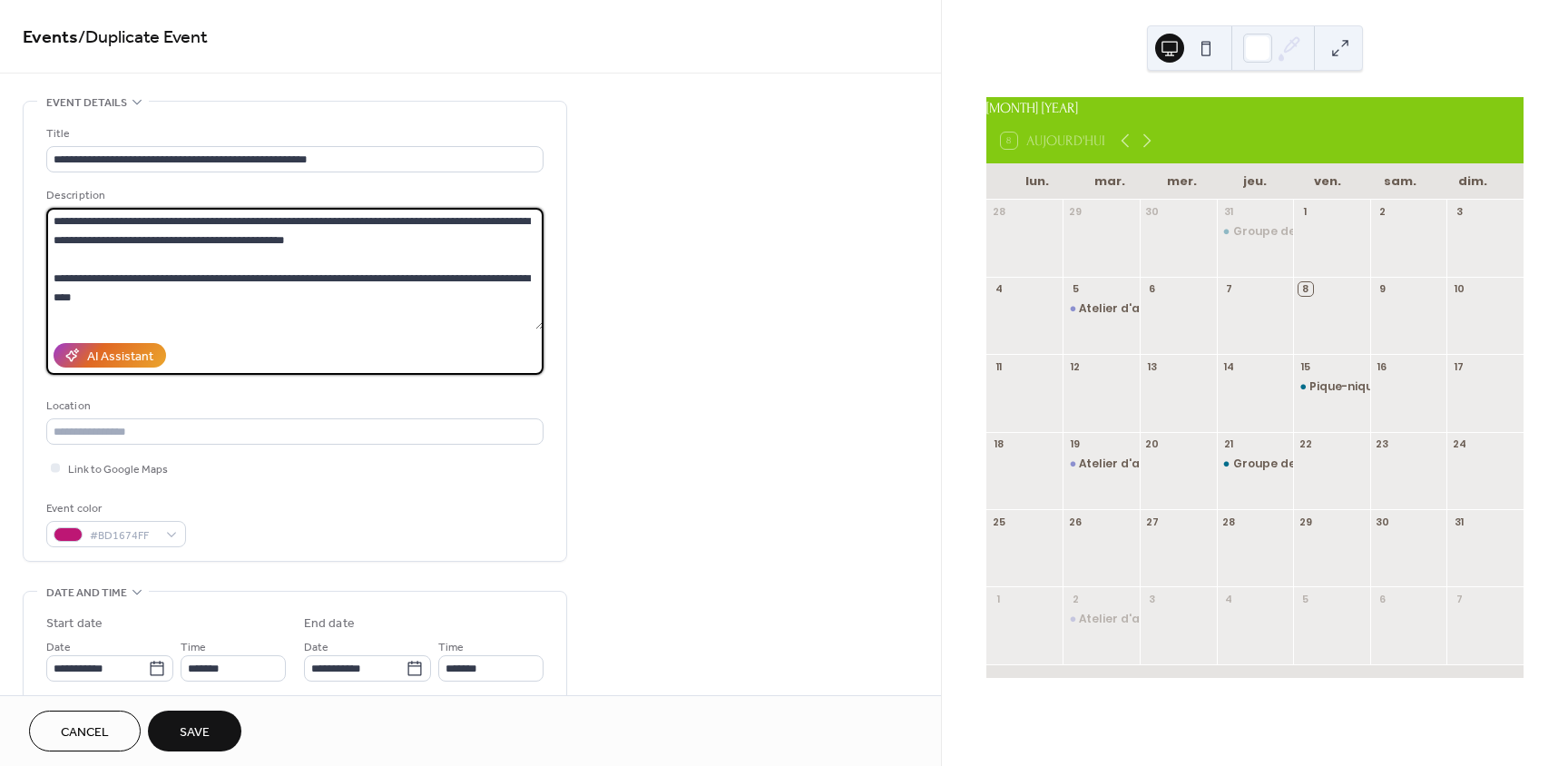 click on "**********" at bounding box center (295, 269) 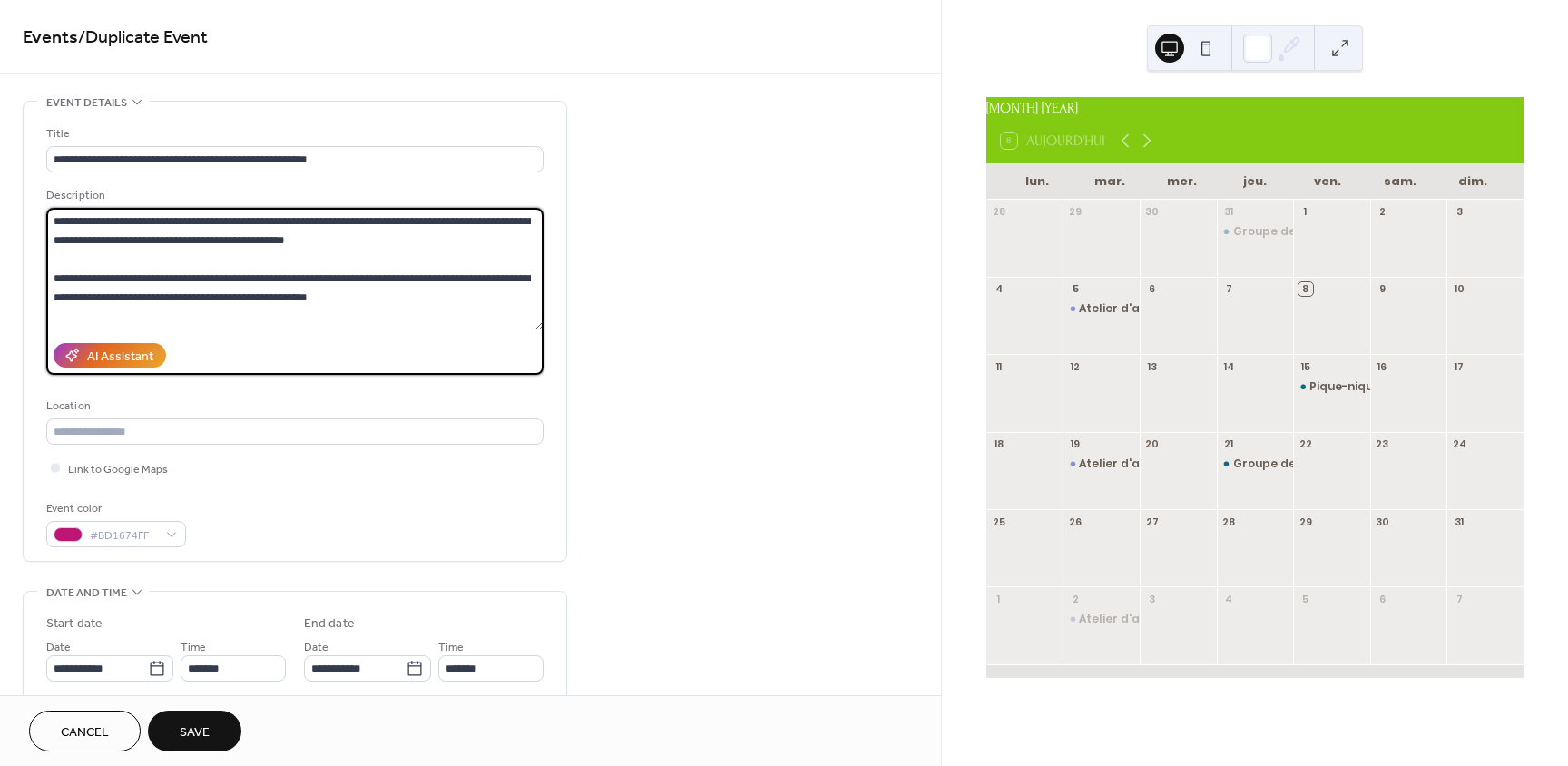 click on "**********" at bounding box center [295, 269] 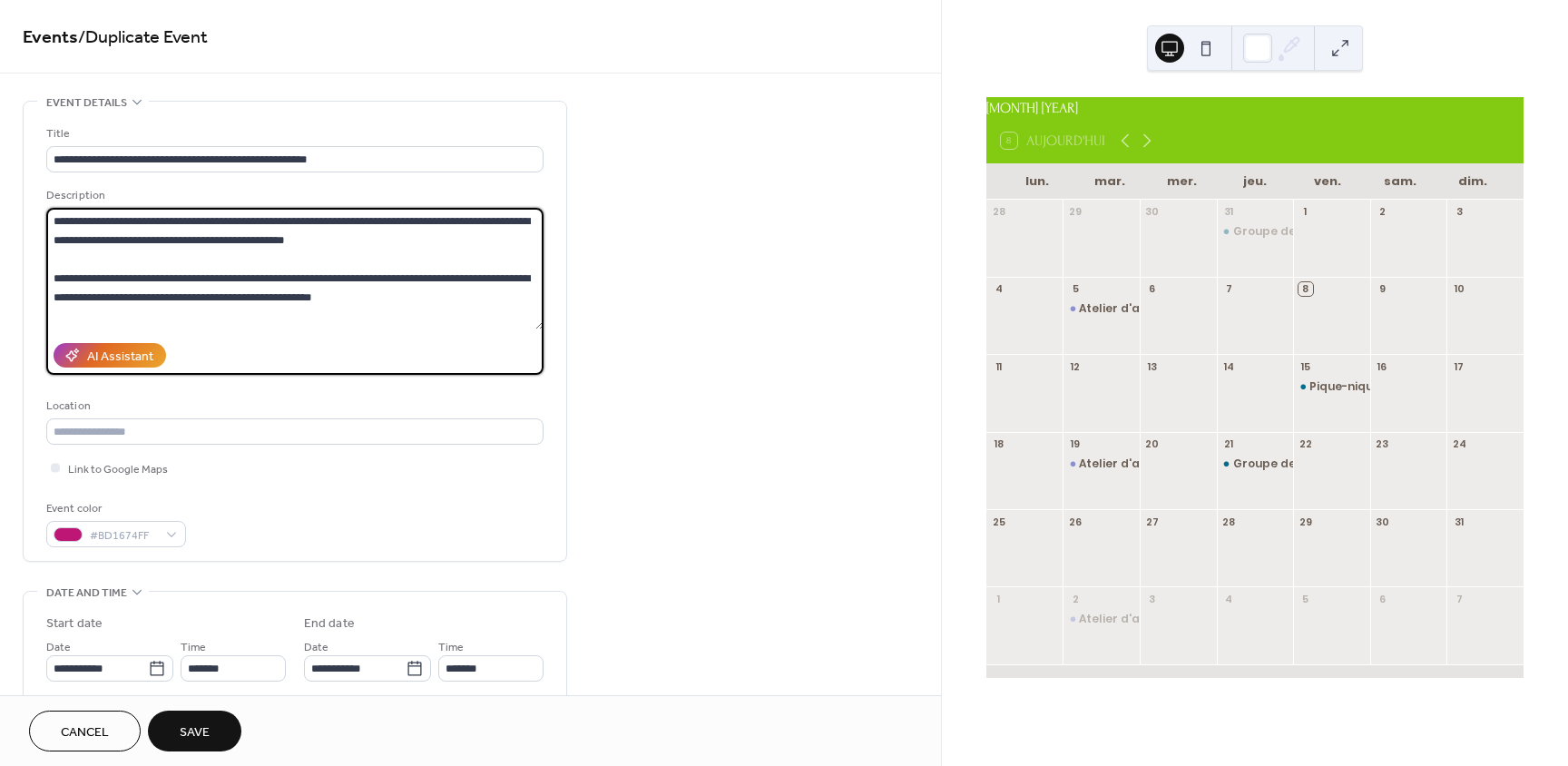drag, startPoint x: 472, startPoint y: 221, endPoint x: 497, endPoint y: 221, distance: 25 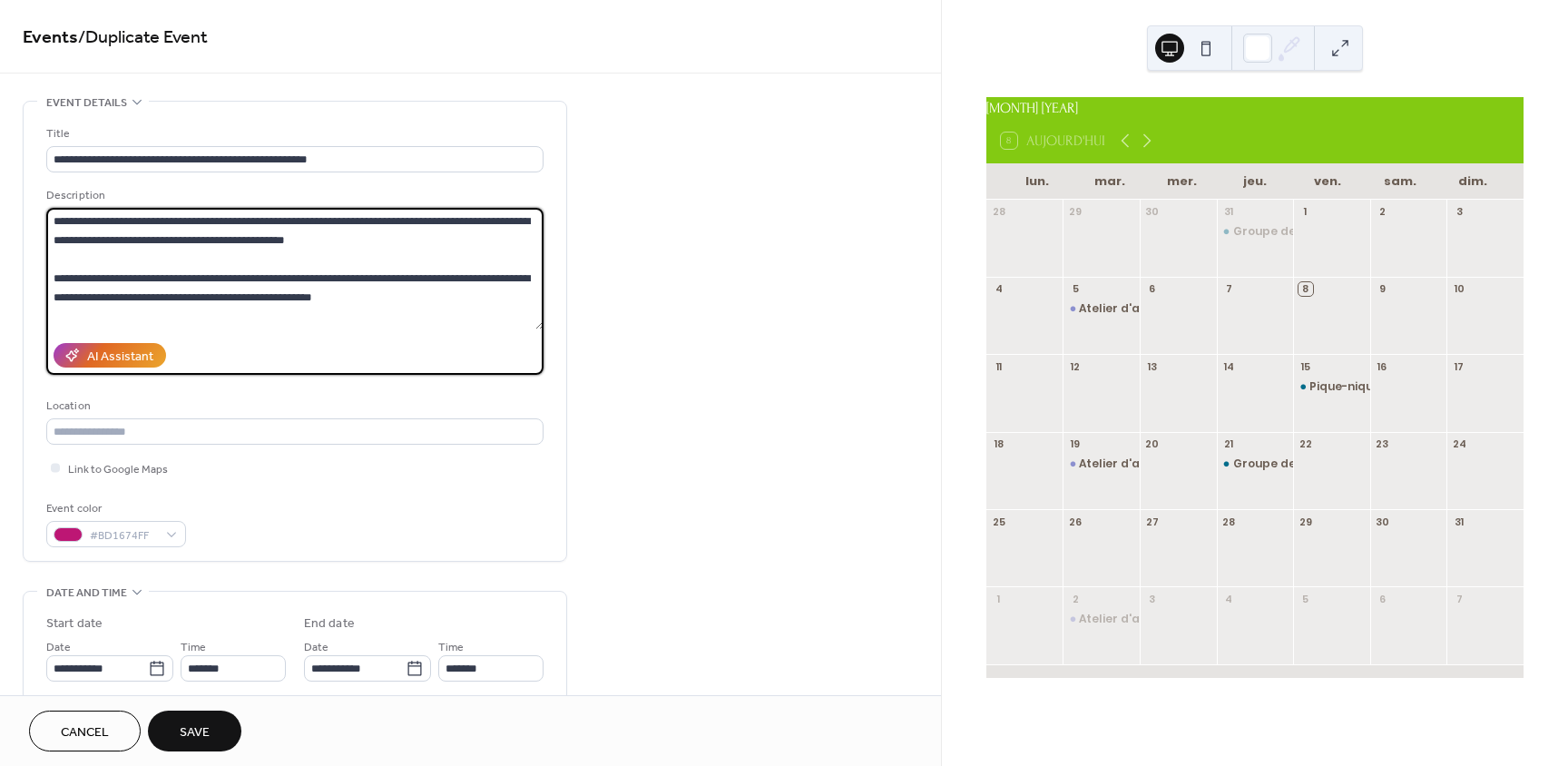 click on "**********" at bounding box center [295, 269] 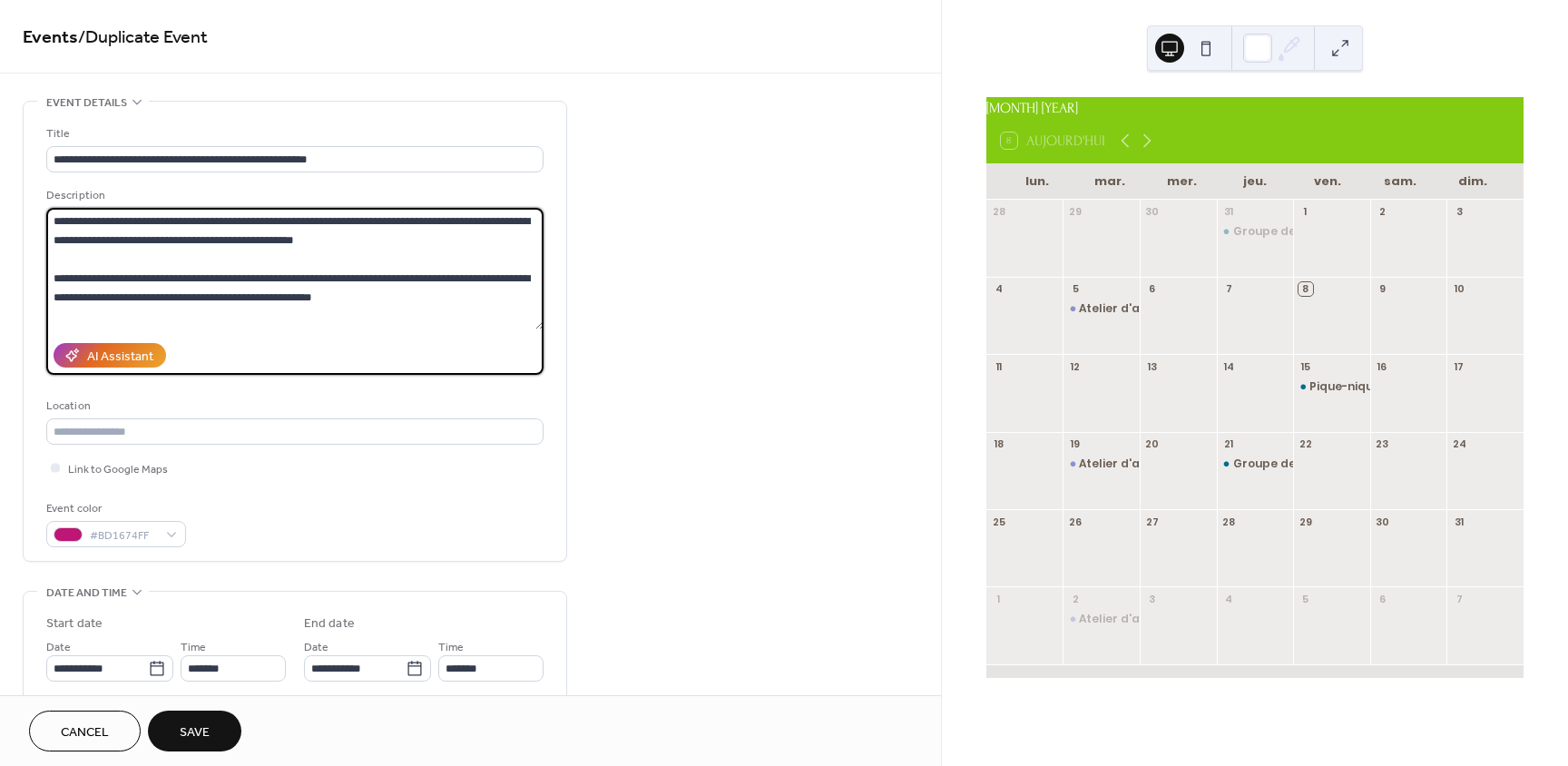 click on "**********" at bounding box center [295, 269] 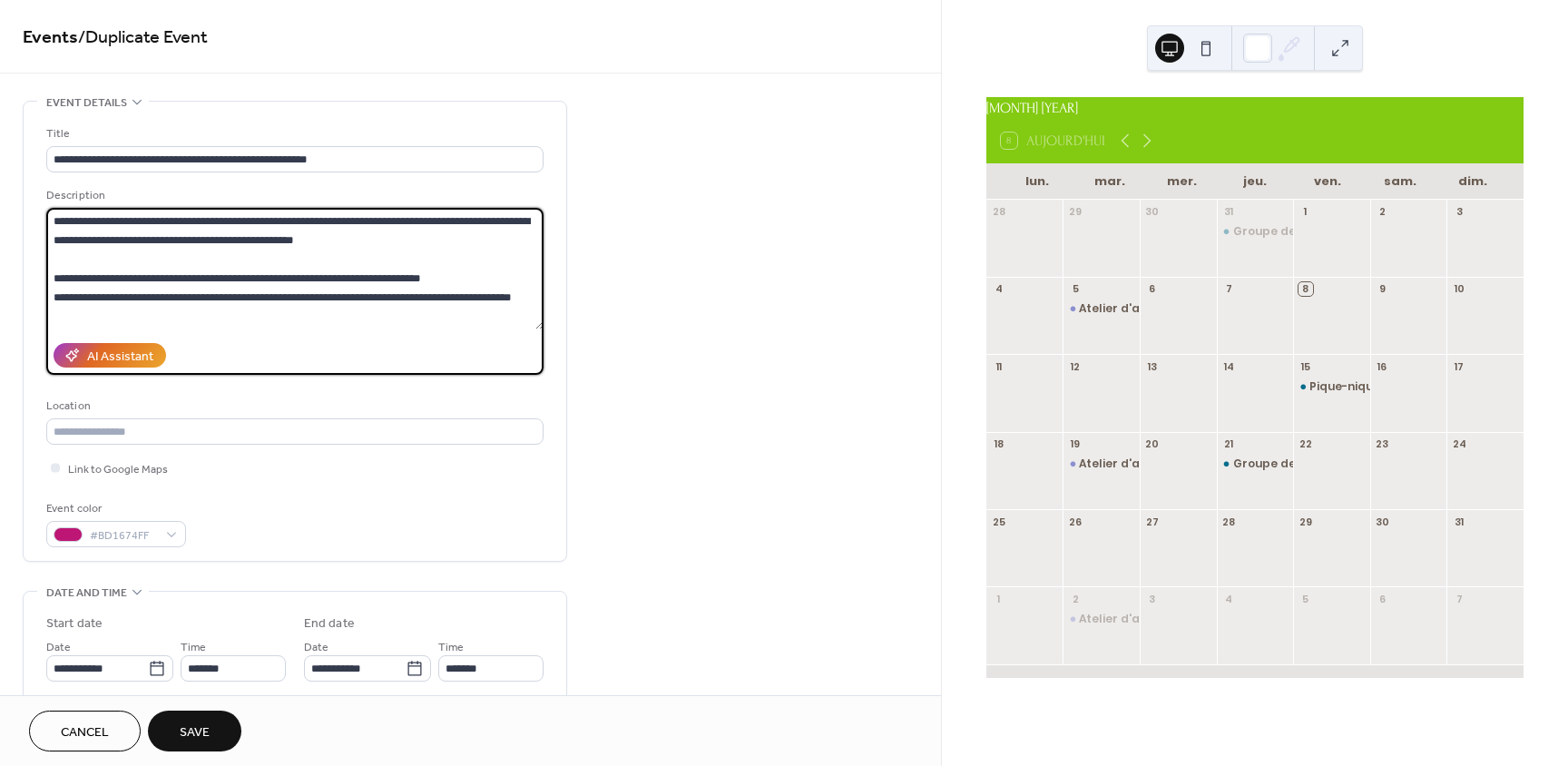 drag, startPoint x: 203, startPoint y: 296, endPoint x: 142, endPoint y: 297, distance: 61.0082 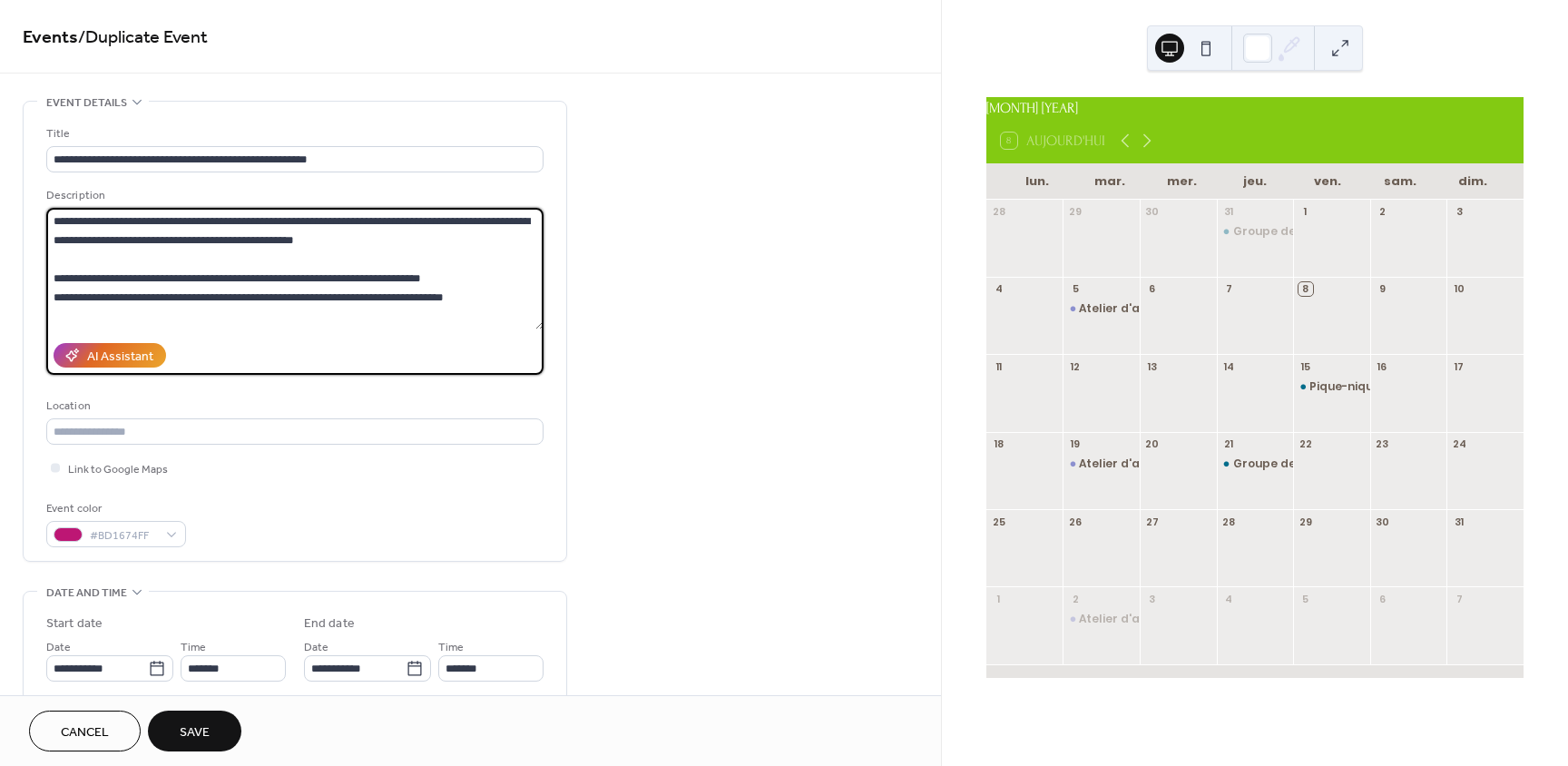 click on "**********" at bounding box center [295, 269] 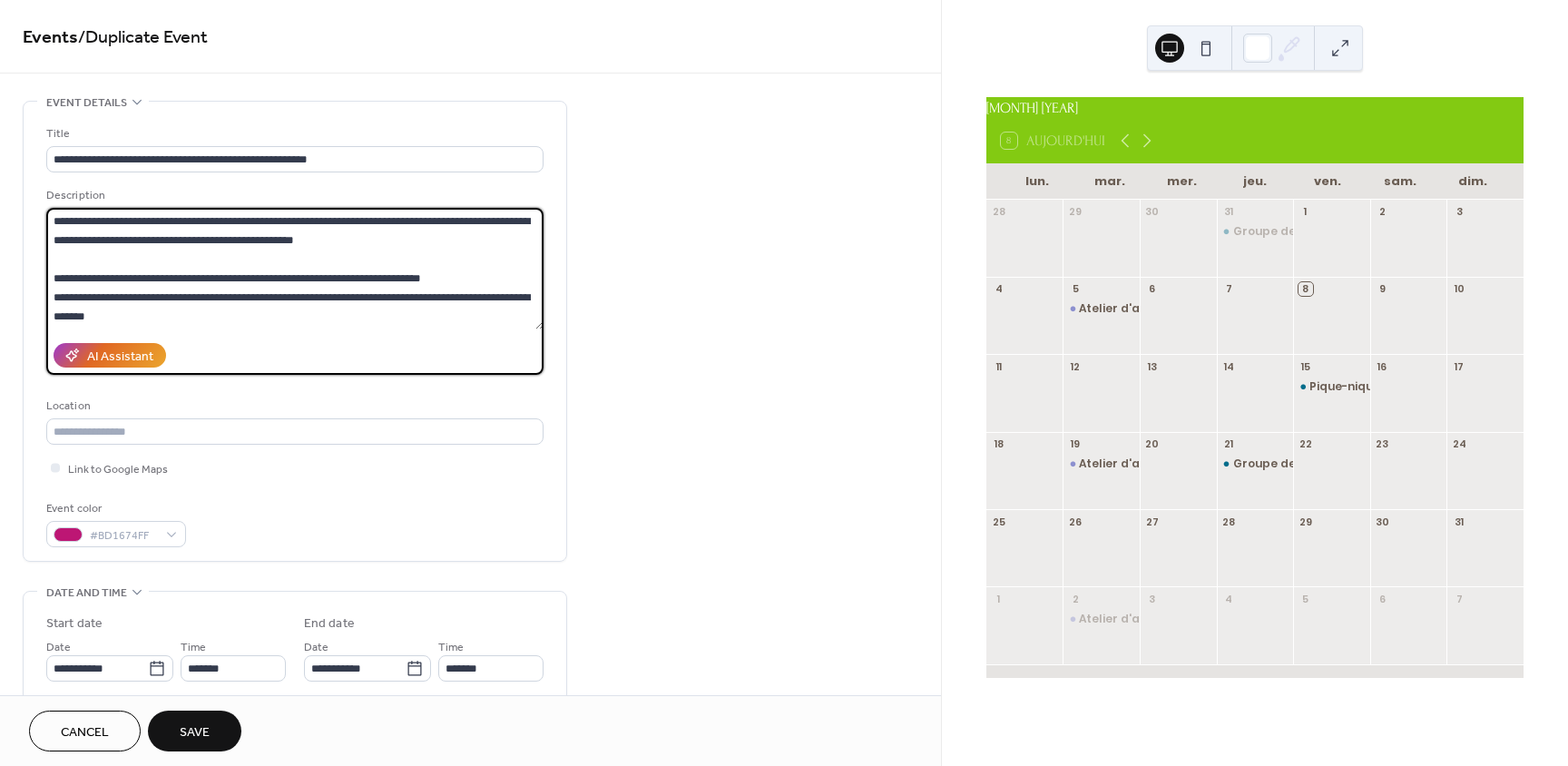 click on "**********" at bounding box center (295, 269) 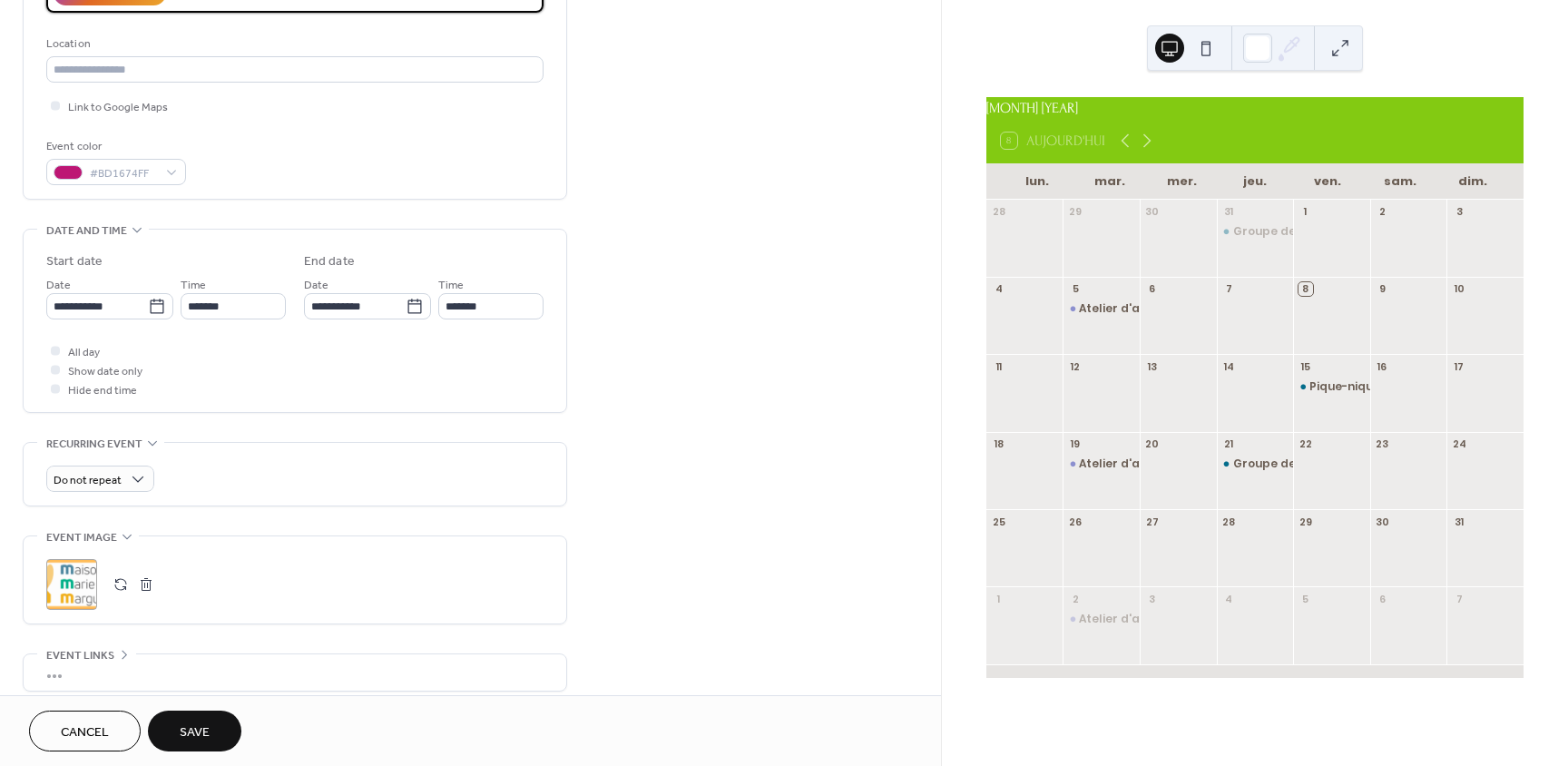 scroll, scrollTop: 363, scrollLeft: 0, axis: vertical 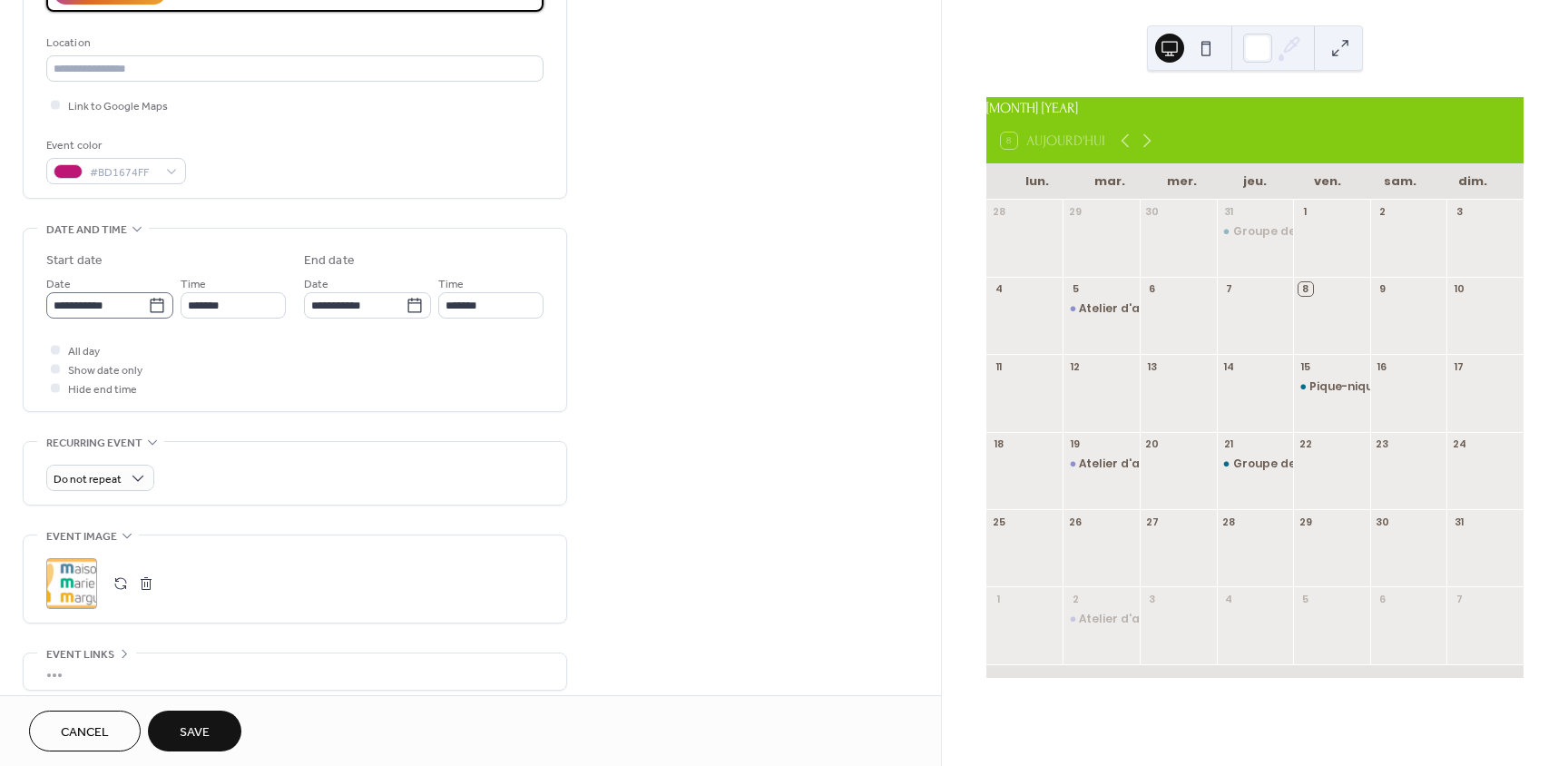 type on "**********" 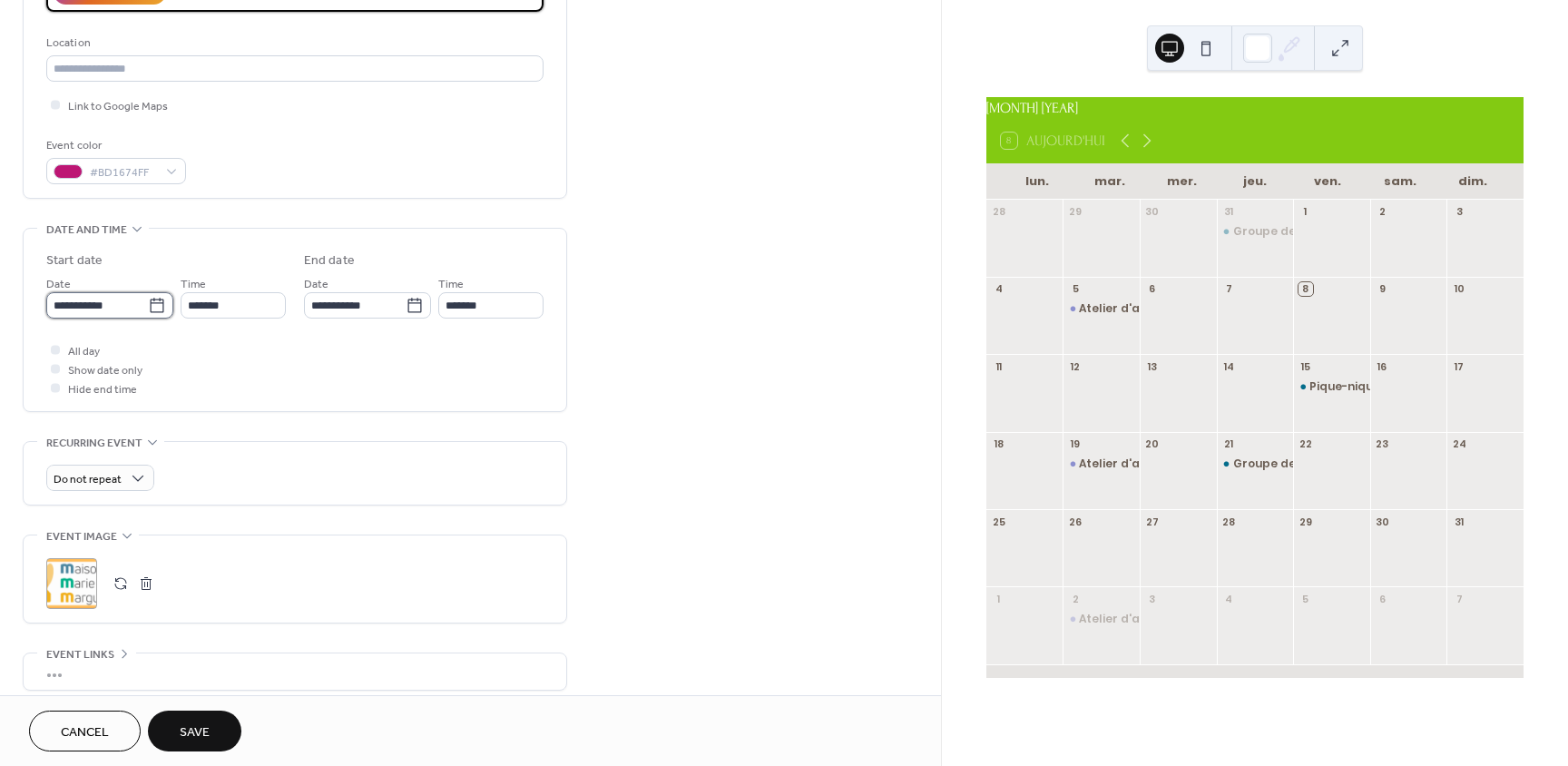 click on "**********" at bounding box center (97, 305) 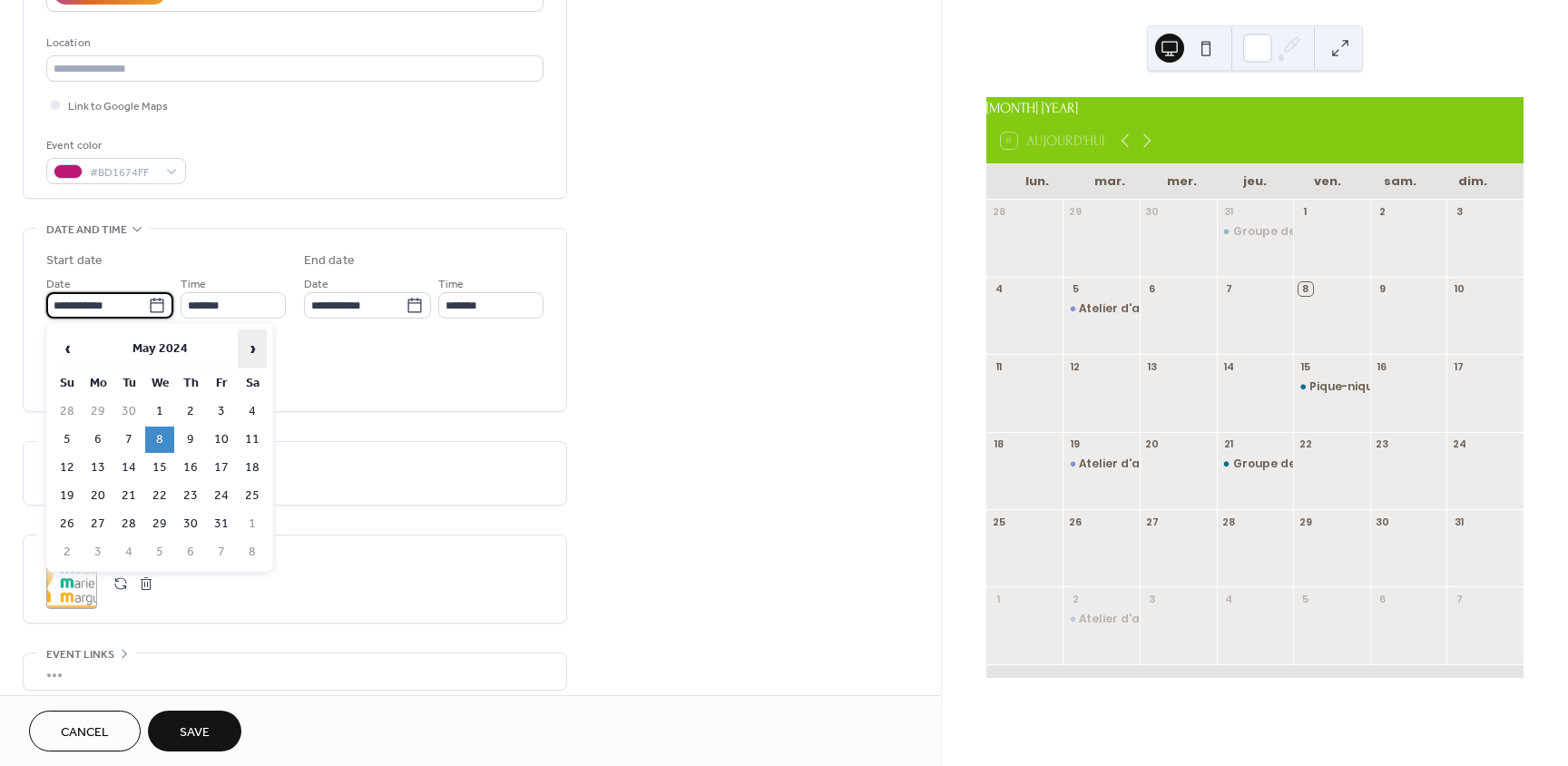click on "›" at bounding box center (252, 349) 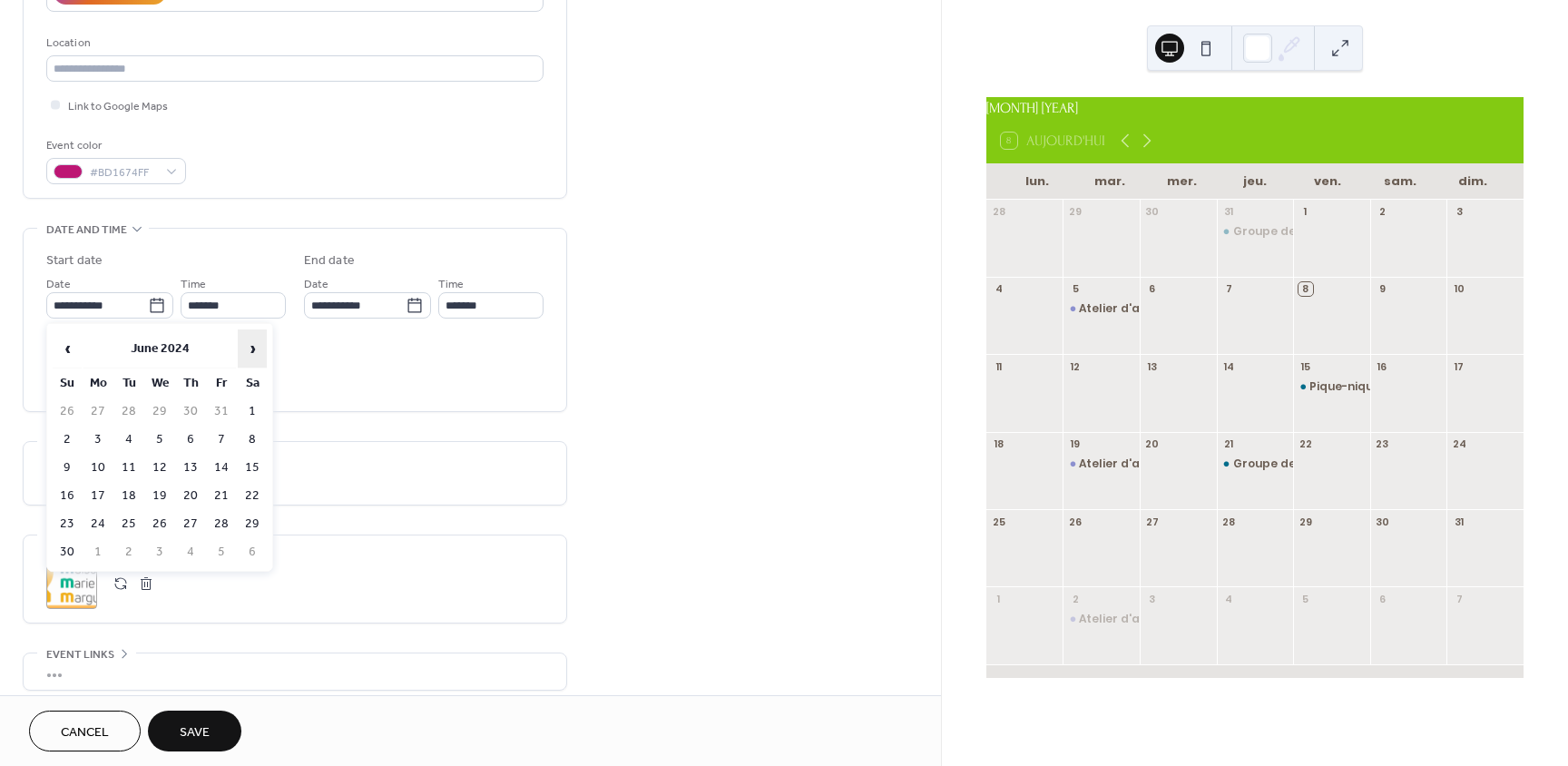 click on "›" at bounding box center [252, 349] 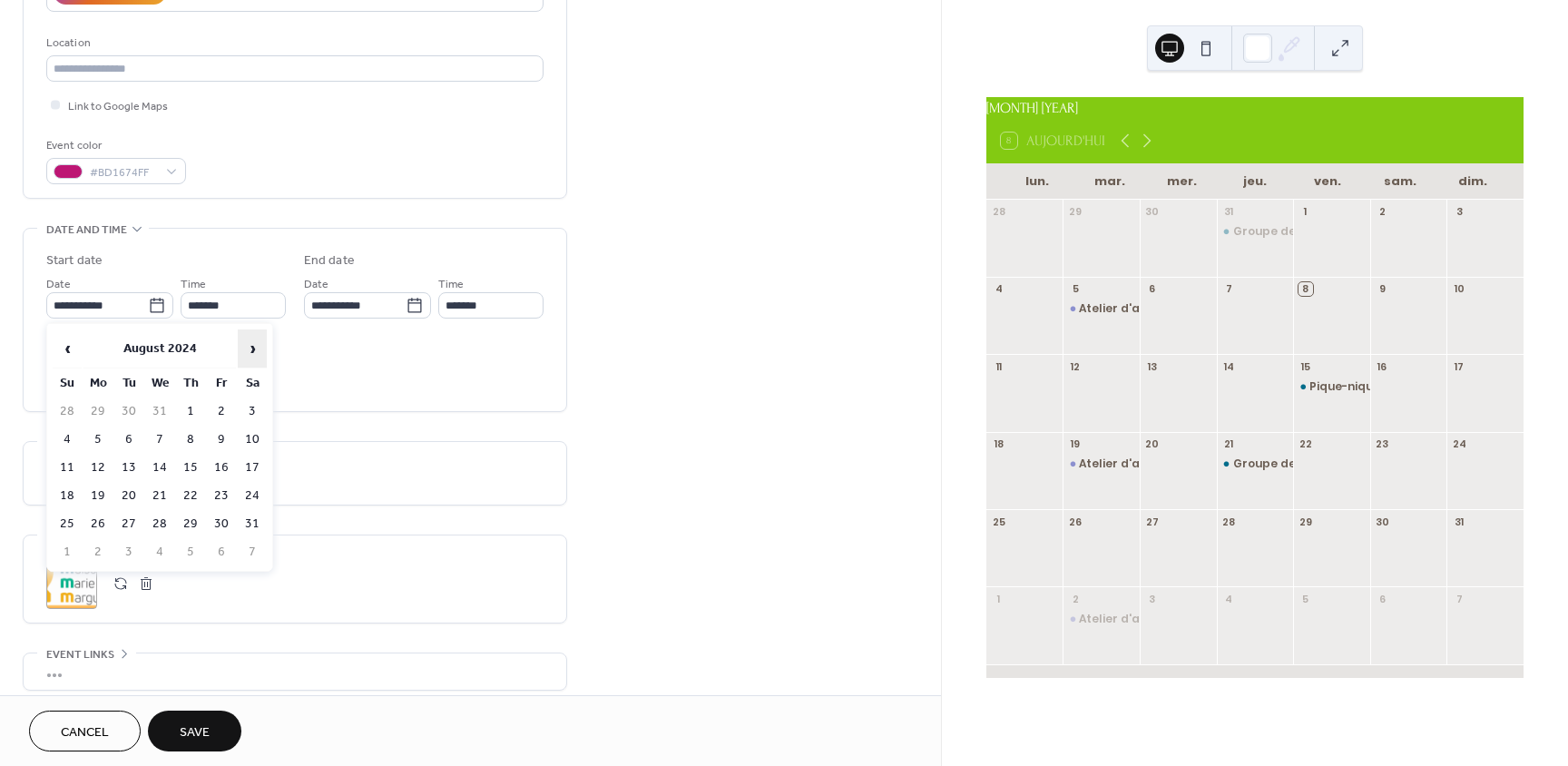 click on "›" at bounding box center (252, 349) 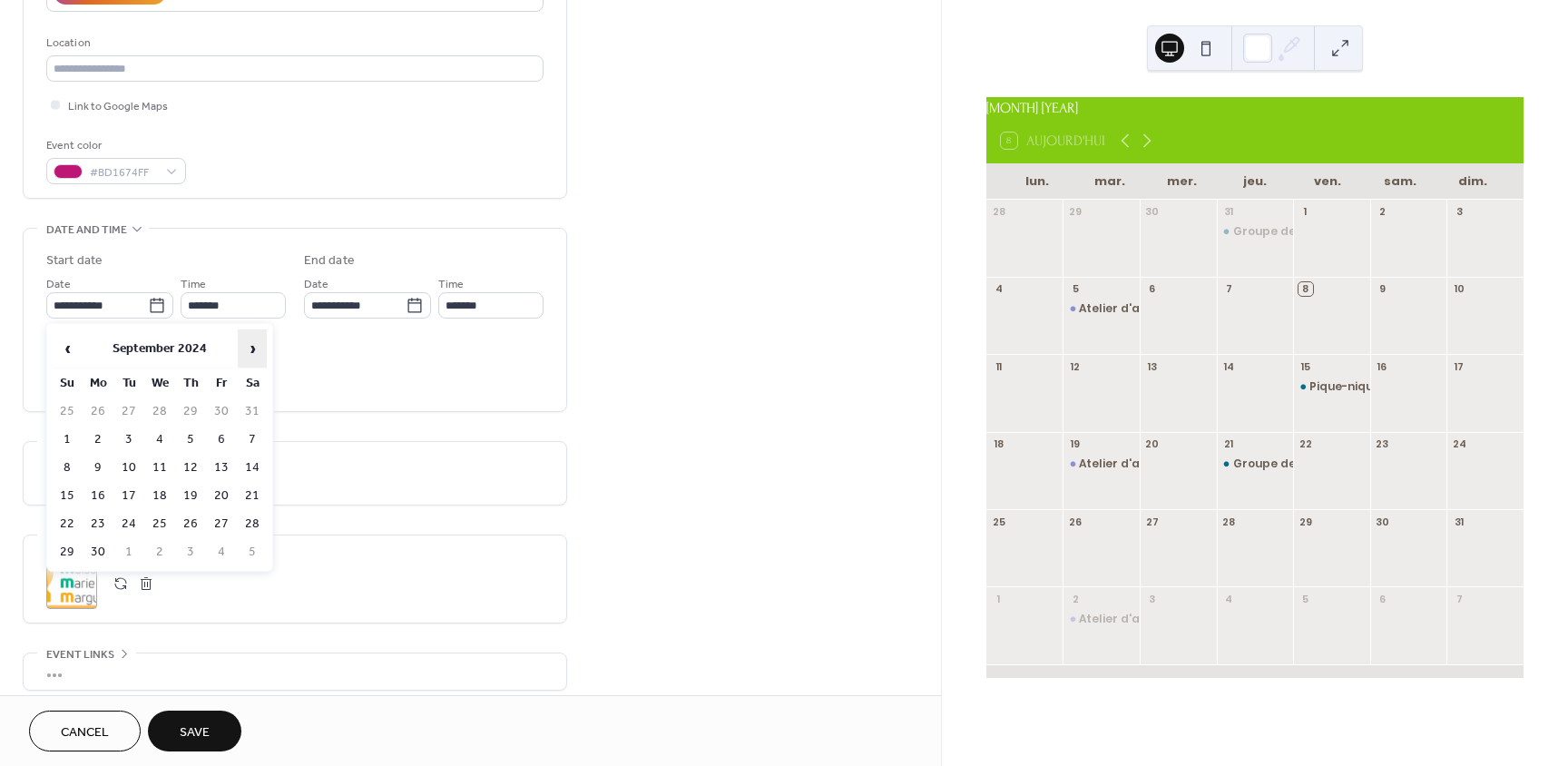 click on "›" at bounding box center (252, 349) 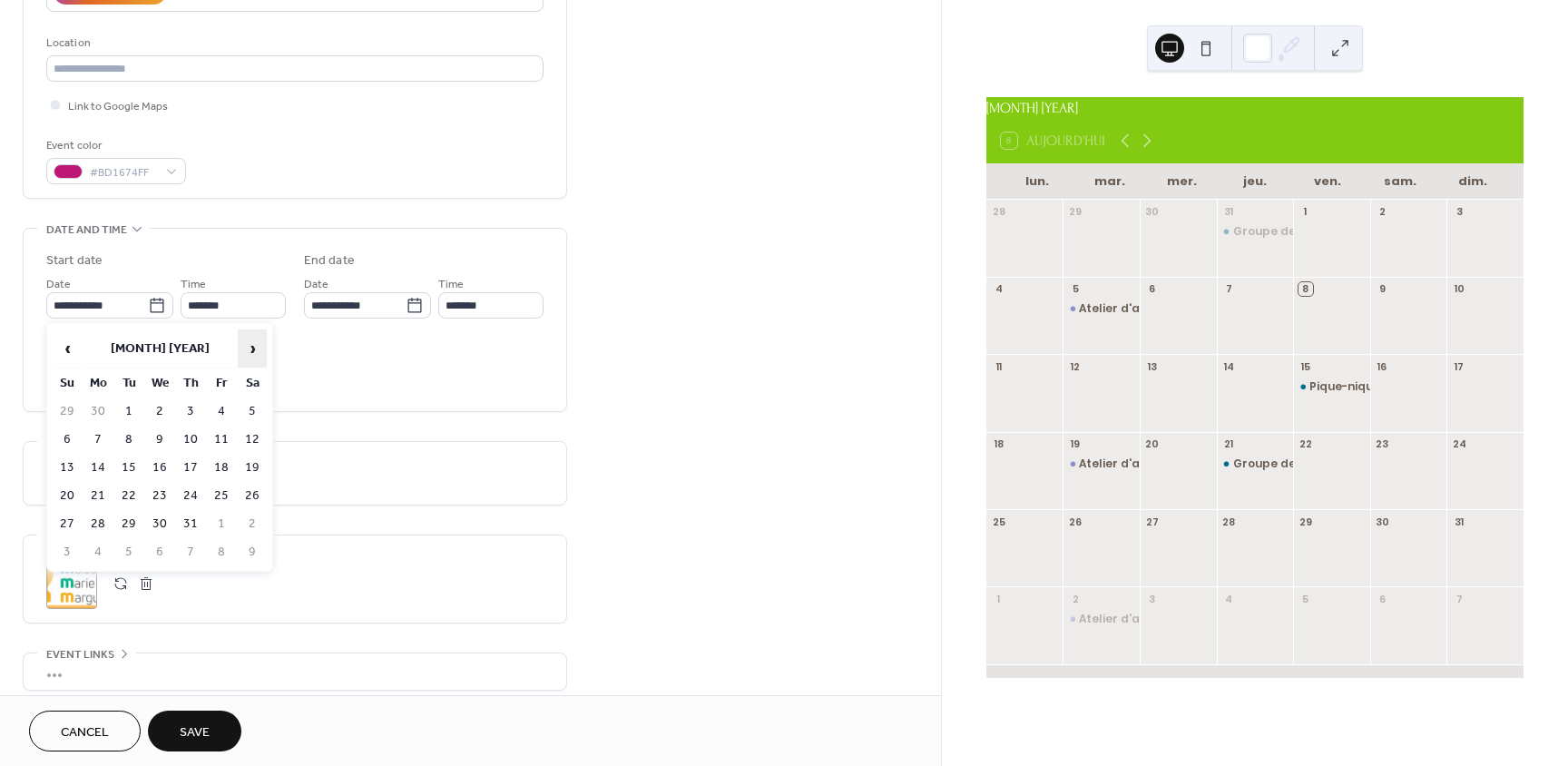click on "›" at bounding box center (252, 349) 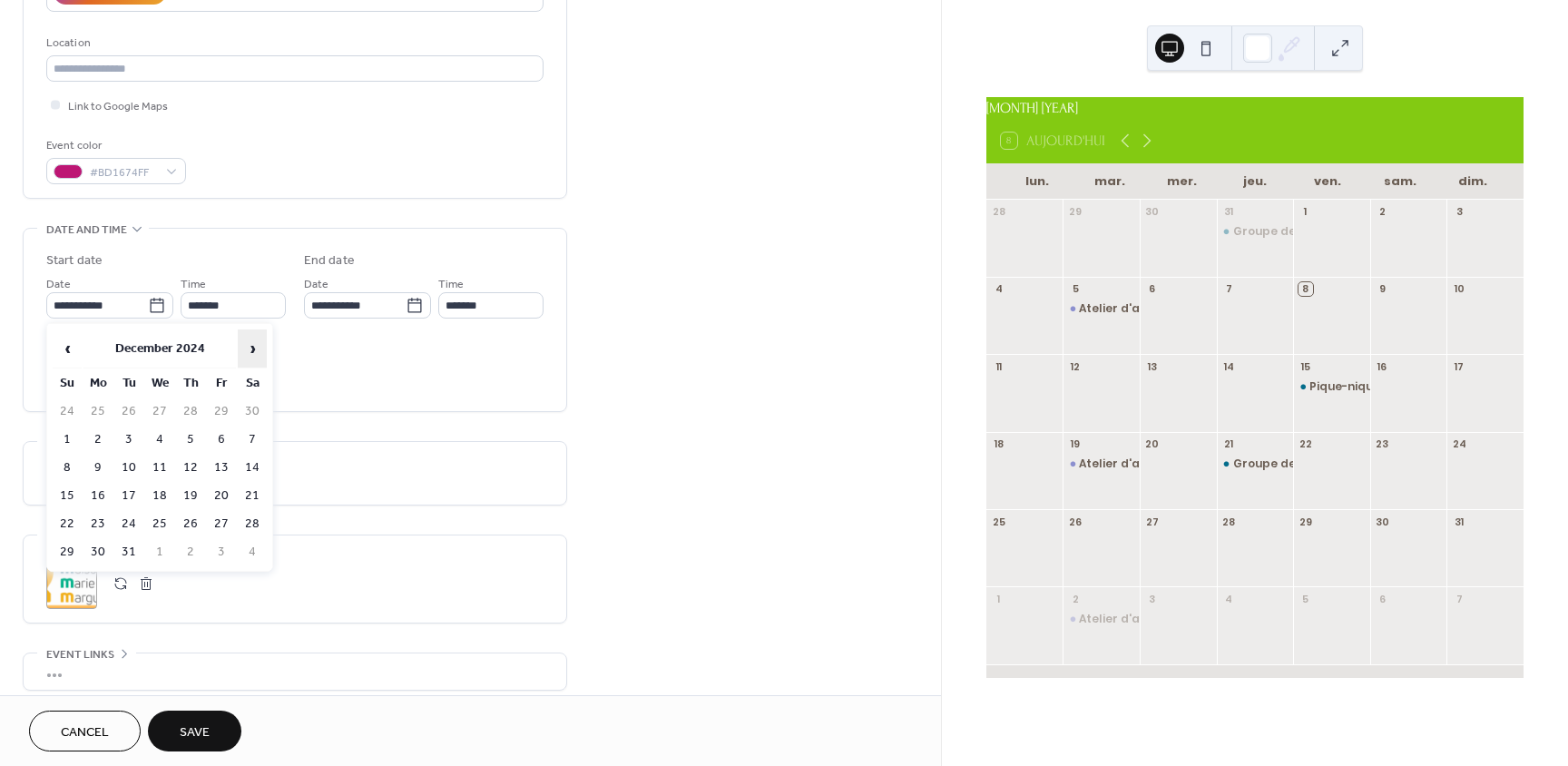 click on "›" at bounding box center (252, 349) 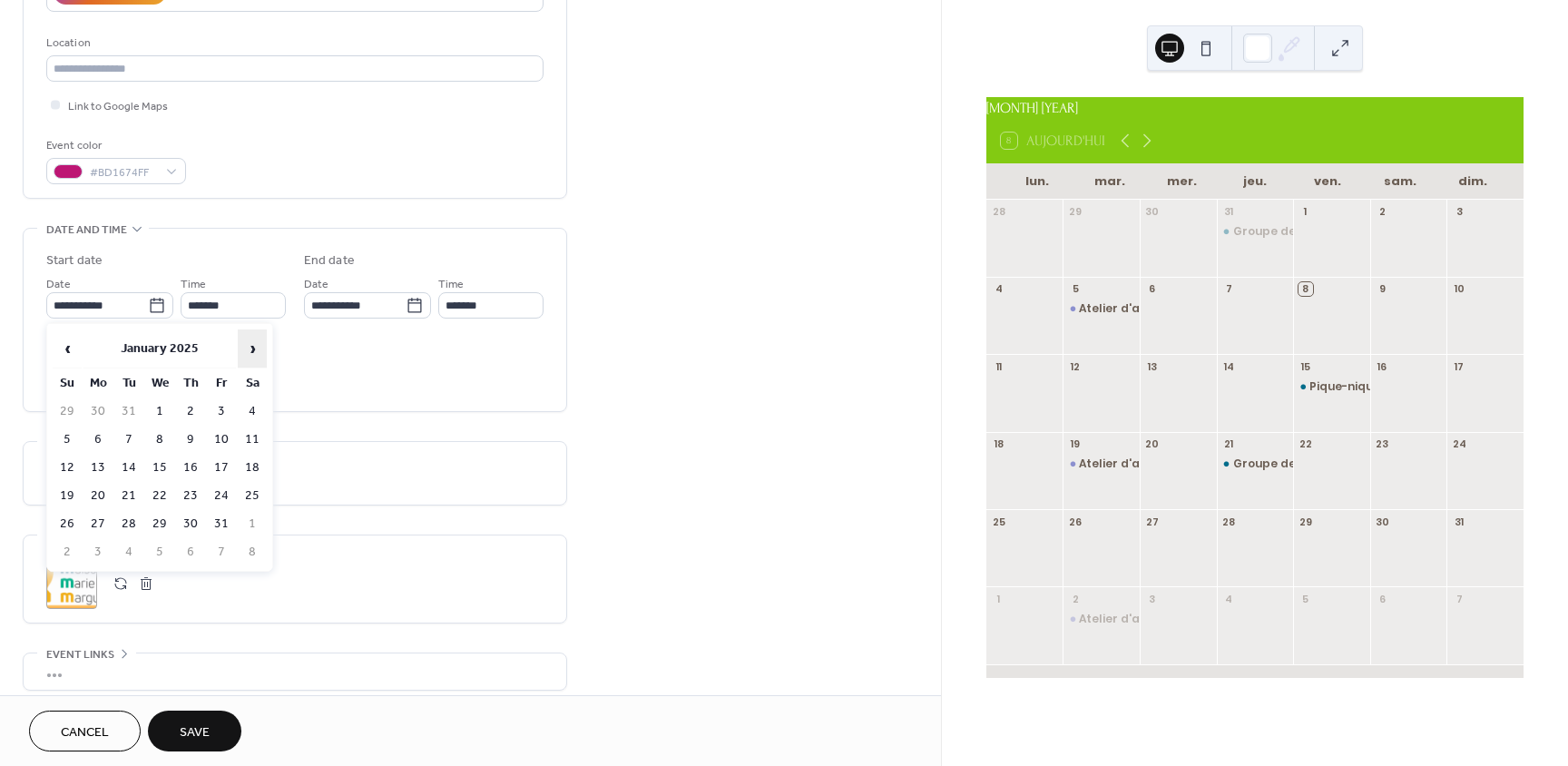 click on "›" at bounding box center (252, 349) 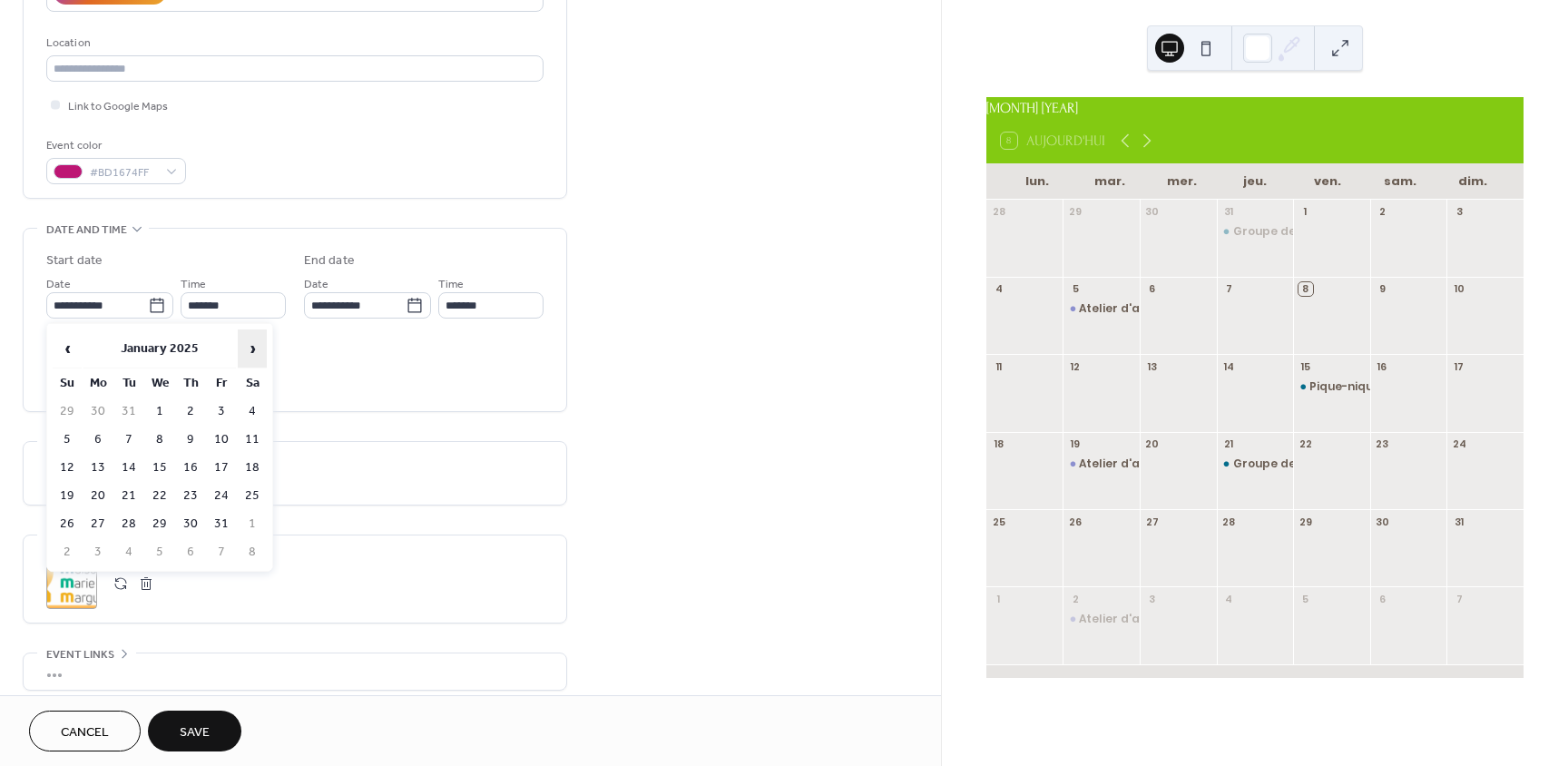 click on "›" at bounding box center (252, 349) 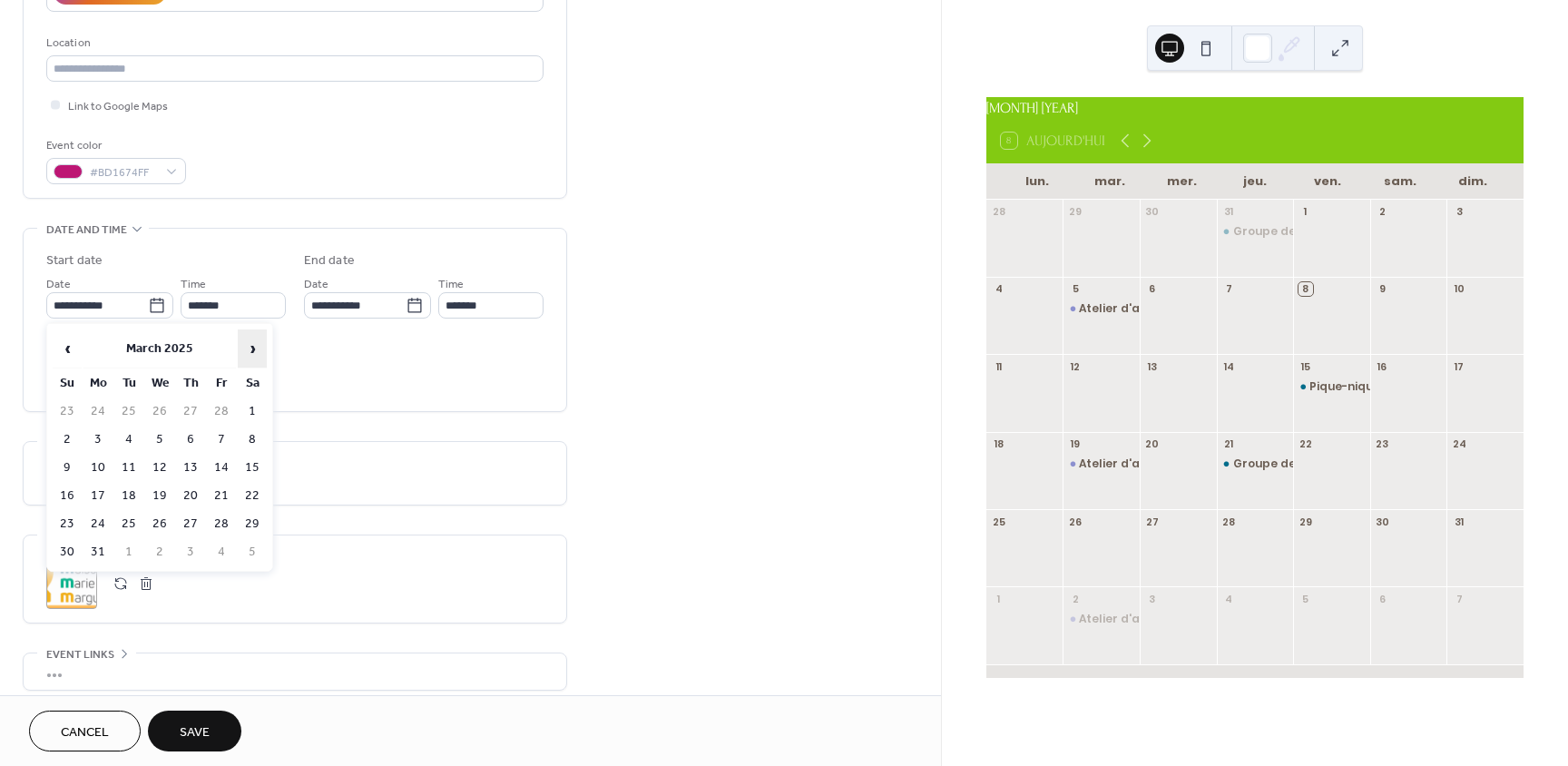 click on "›" at bounding box center [252, 349] 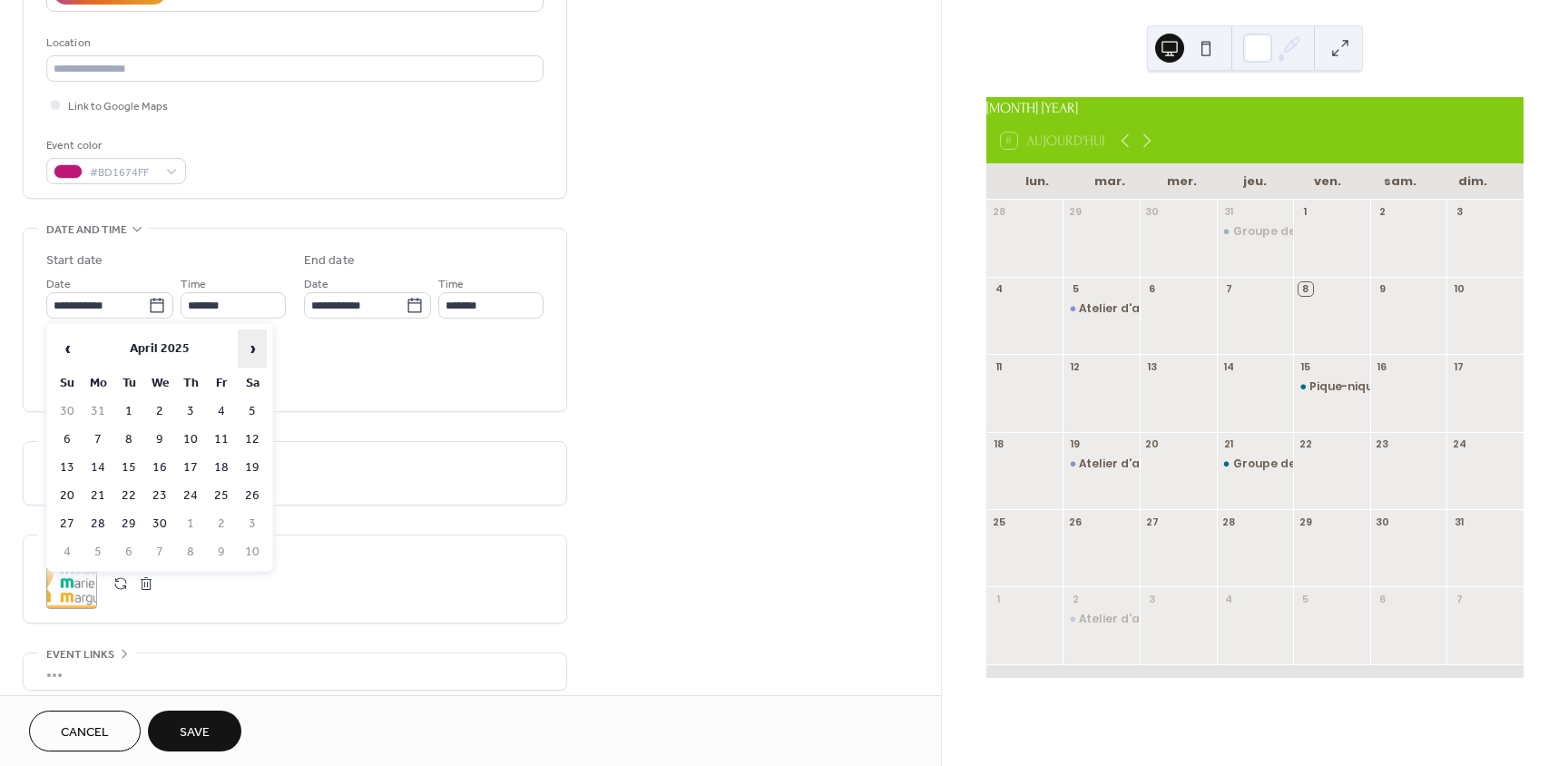 click on "›" at bounding box center [252, 349] 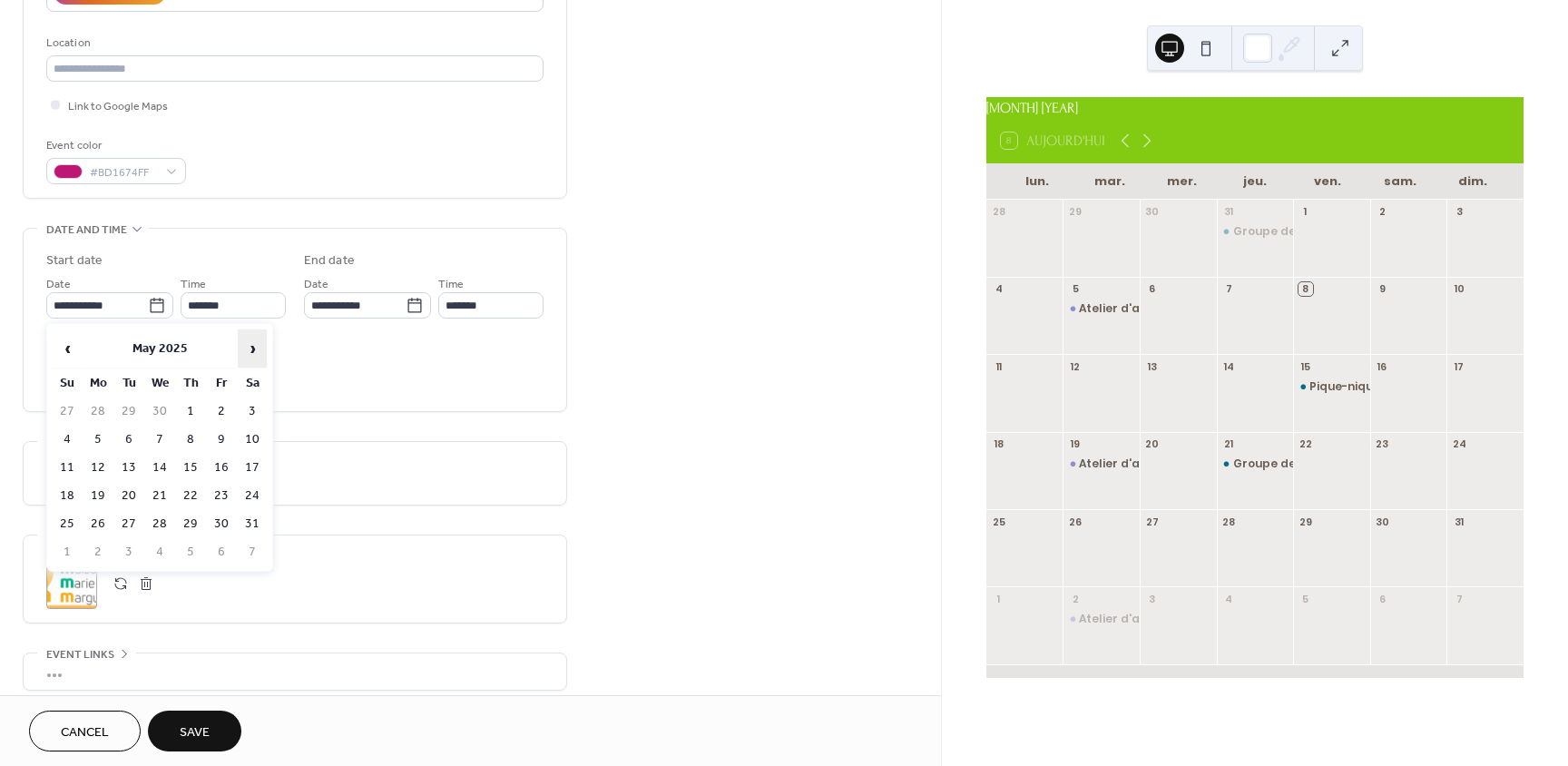 click on "›" at bounding box center (252, 349) 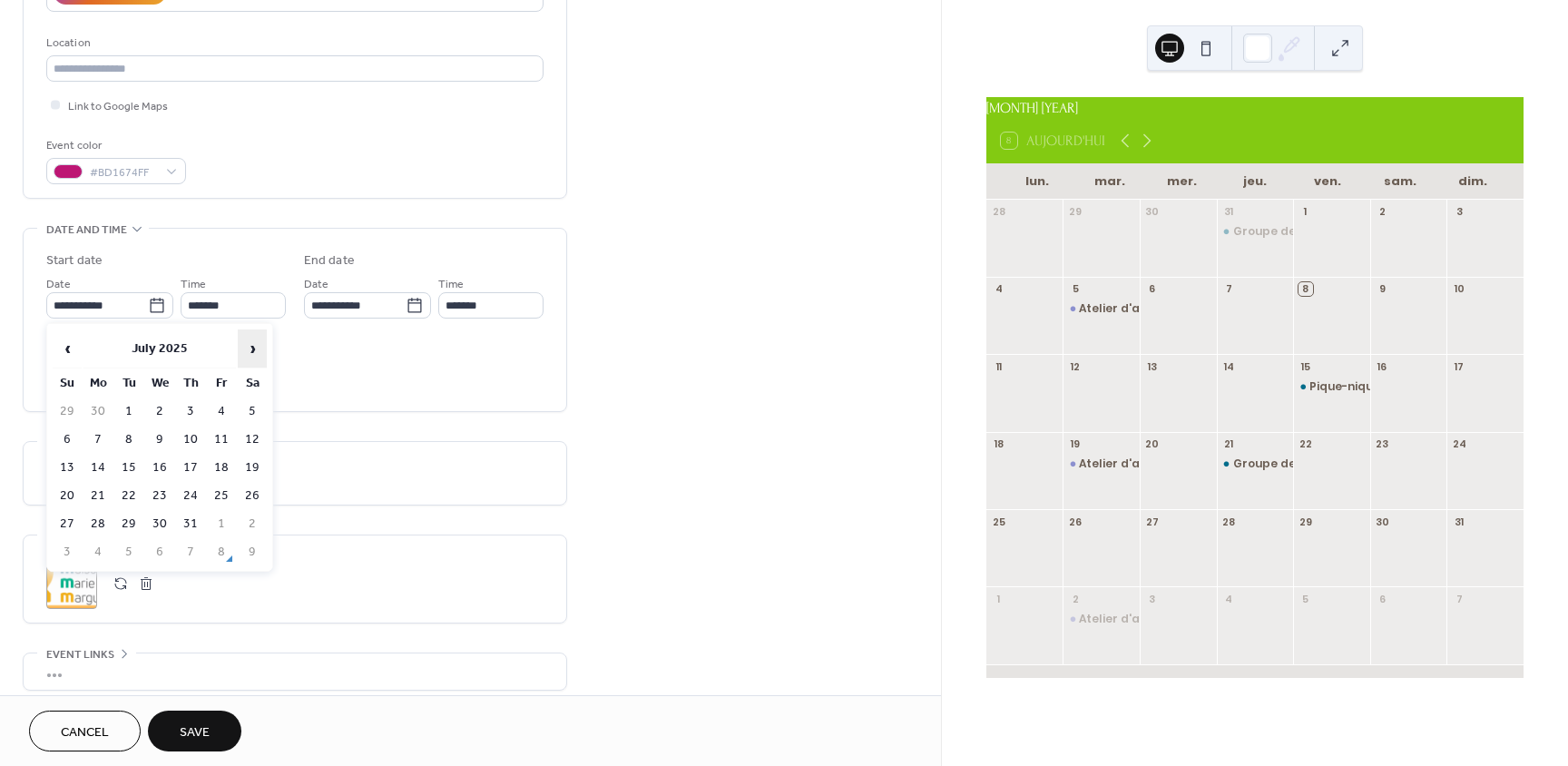click on "›" at bounding box center [252, 349] 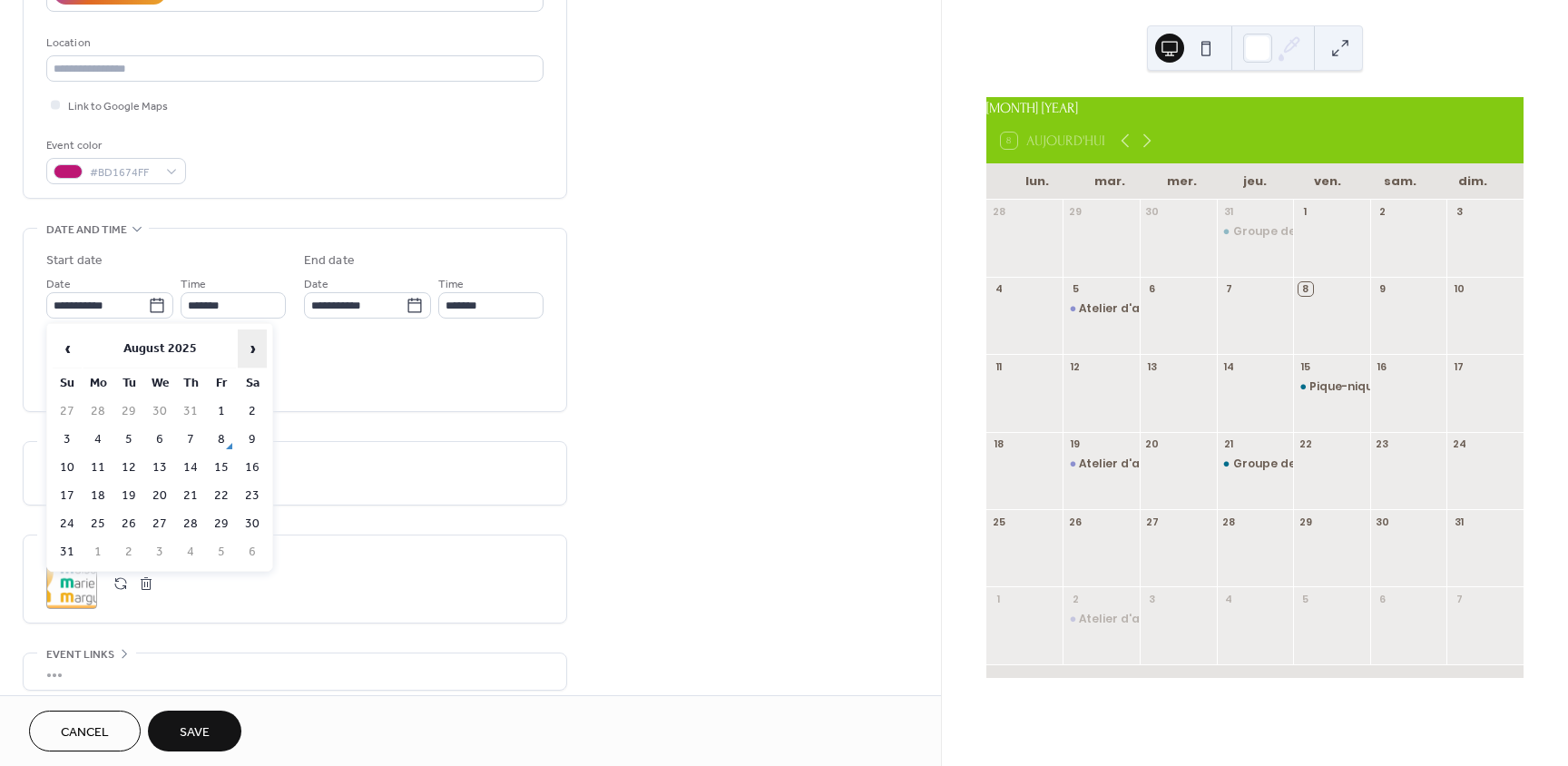 click on "›" at bounding box center (252, 349) 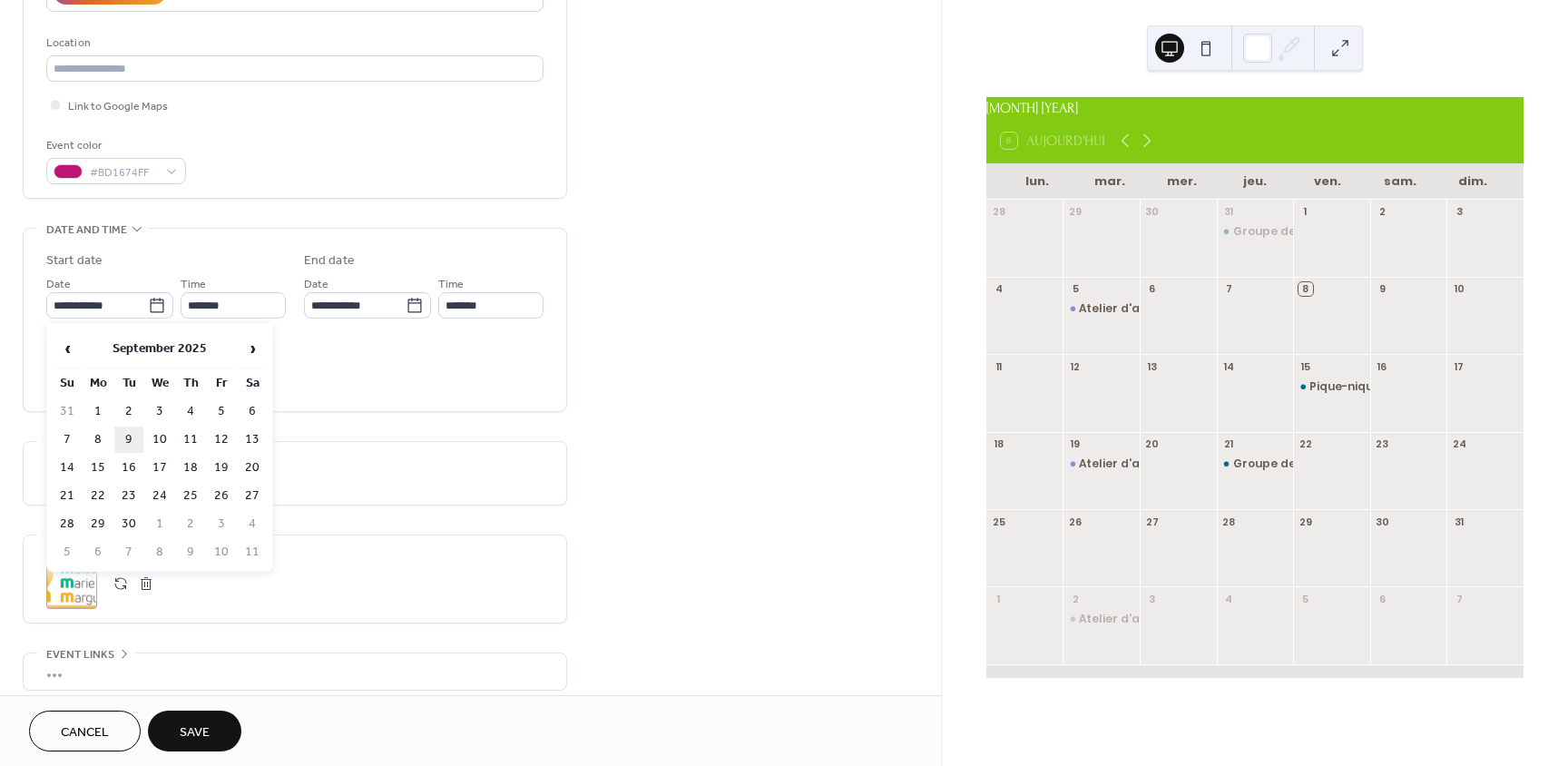click on "9" at bounding box center (129, 439) 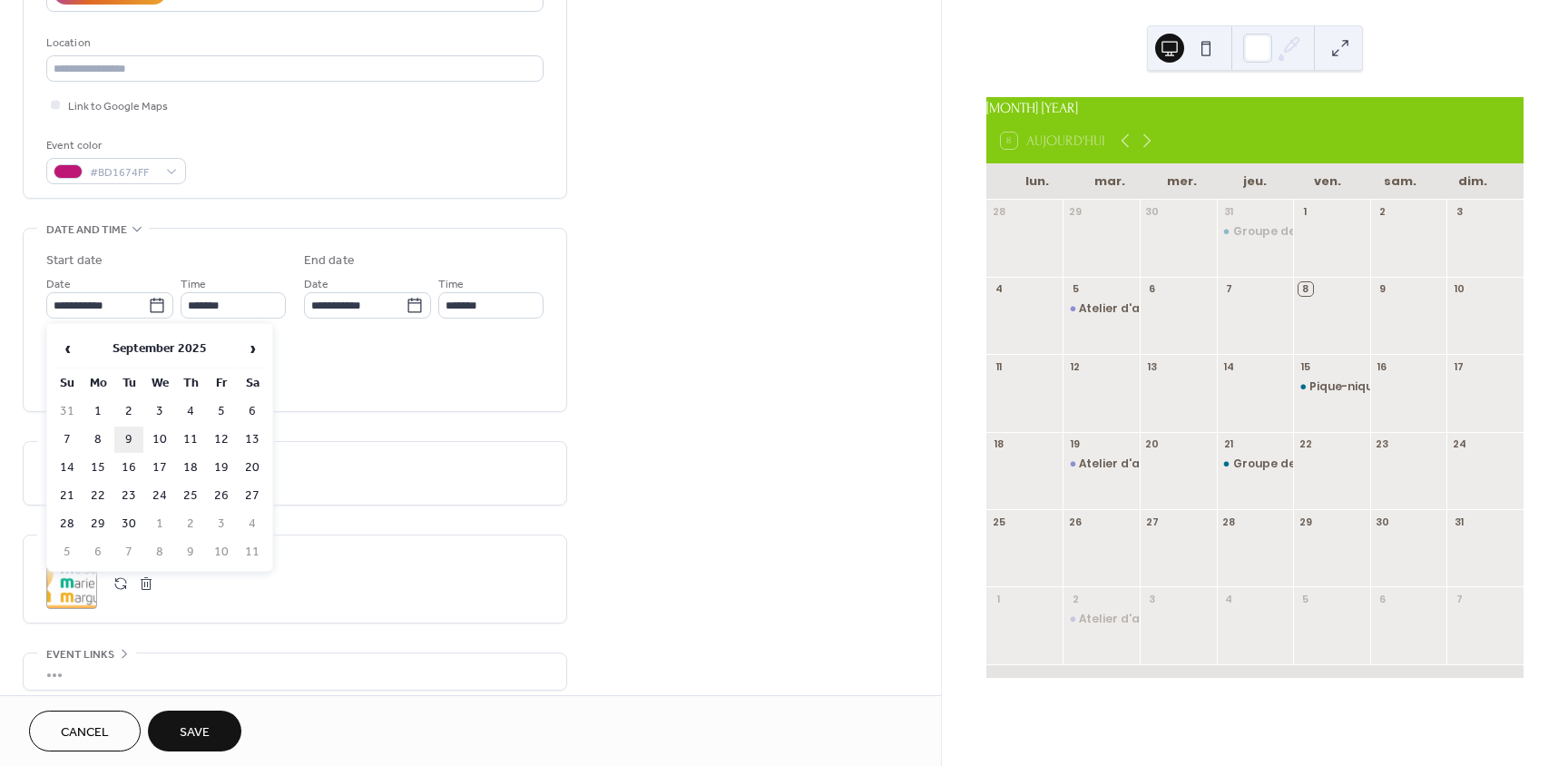 type on "**********" 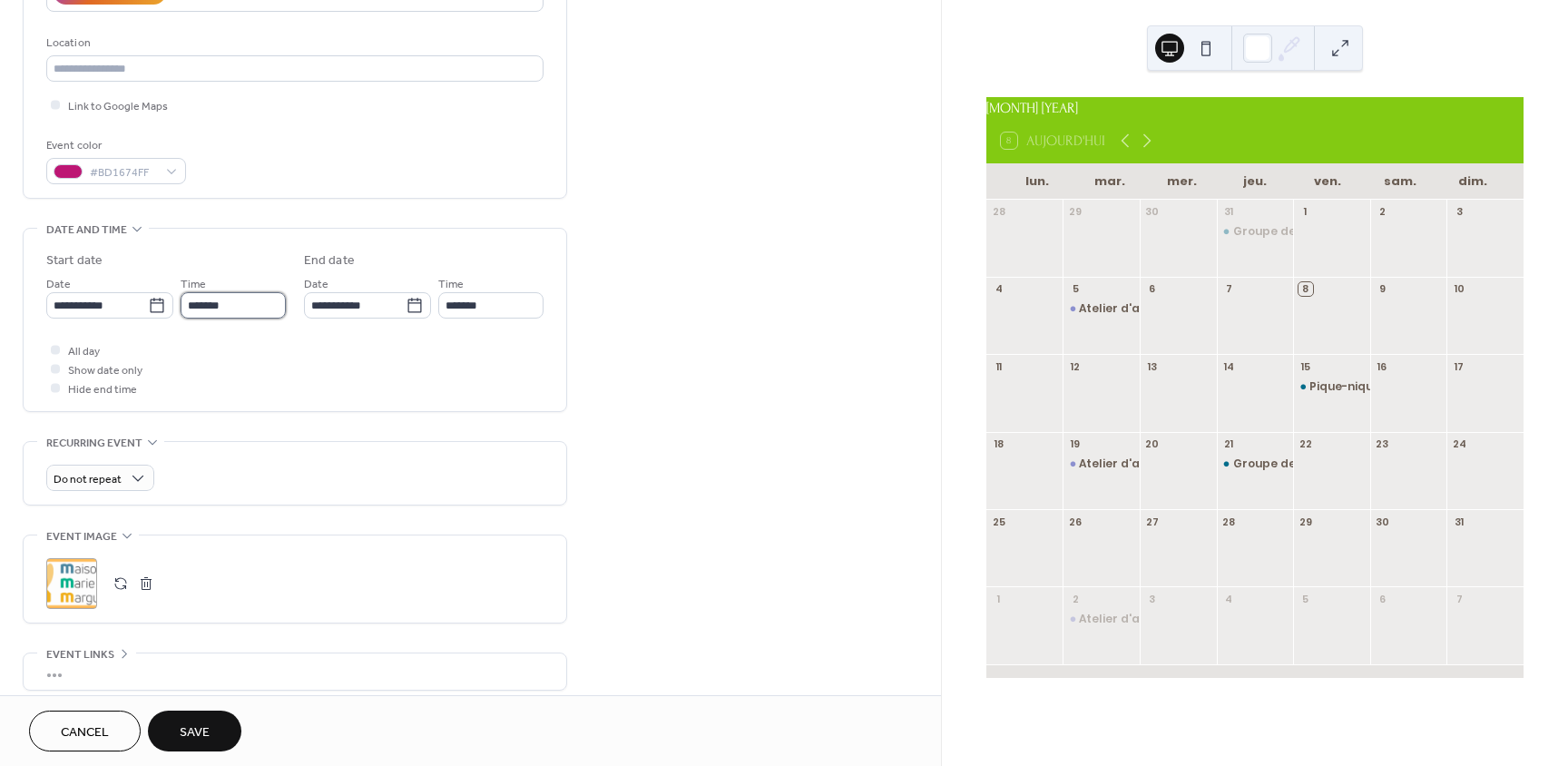 click on "*******" at bounding box center (233, 305) 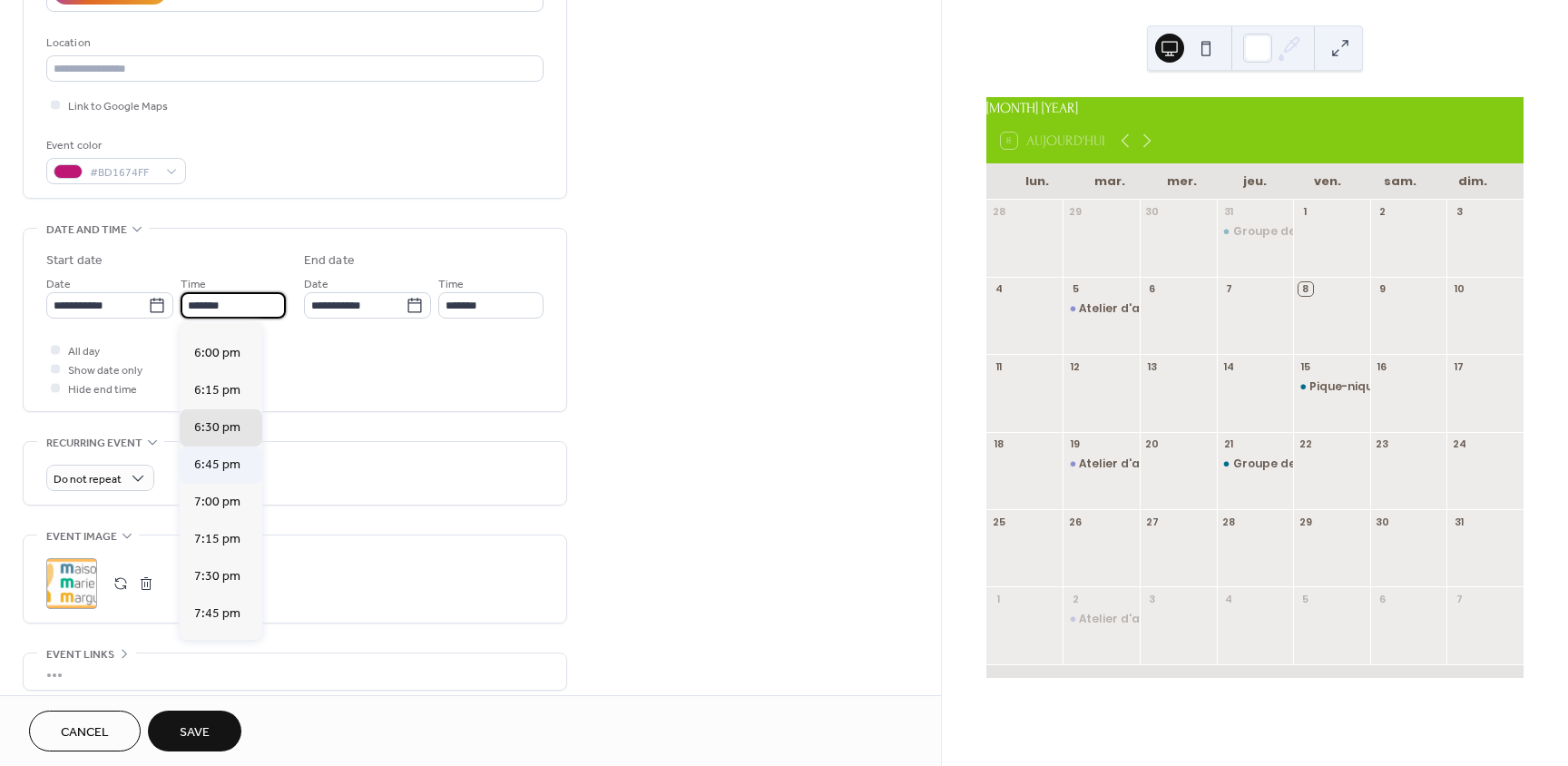 scroll, scrollTop: 2663, scrollLeft: 0, axis: vertical 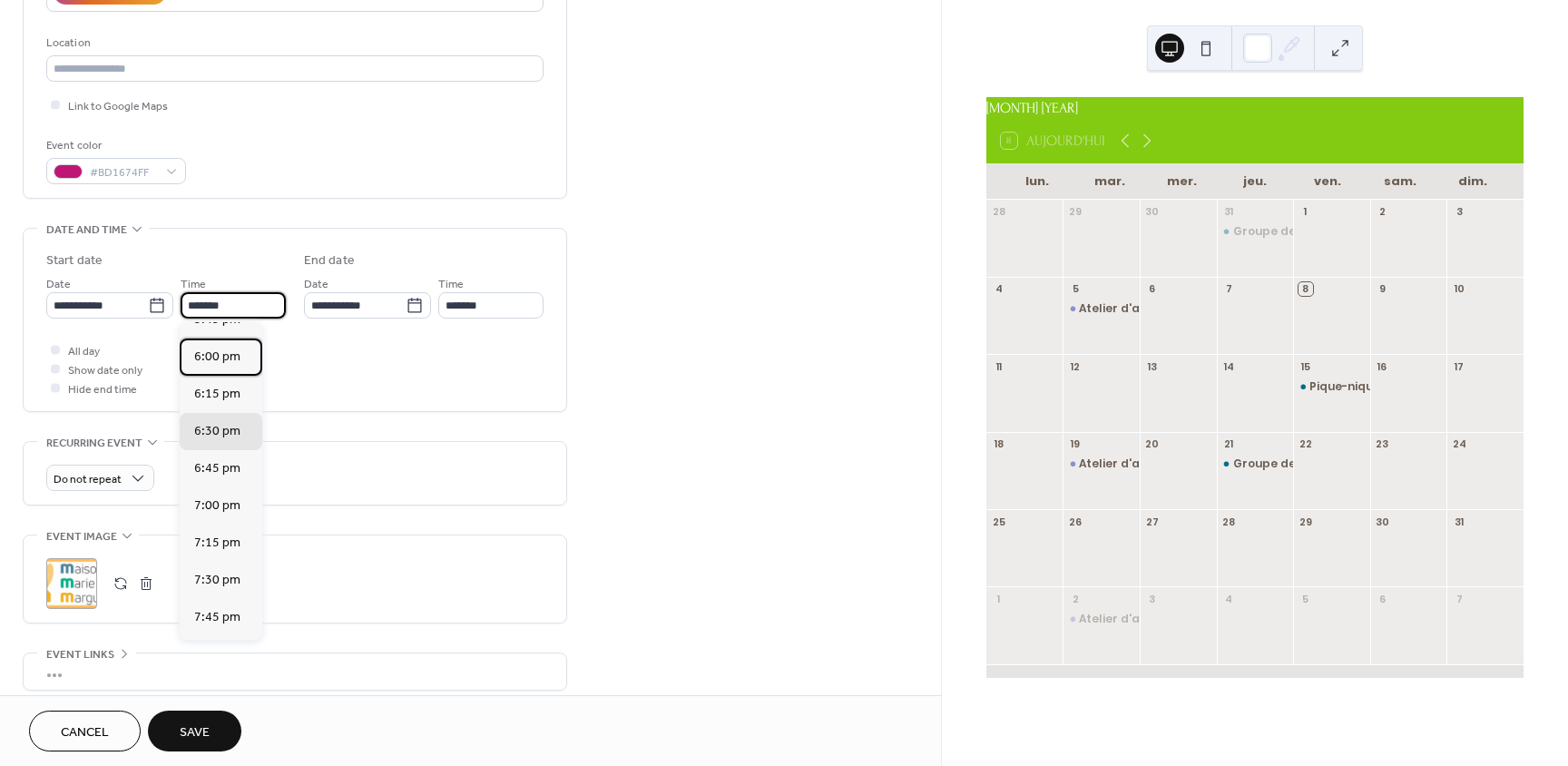 click on "6:00 pm" at bounding box center [217, 357] 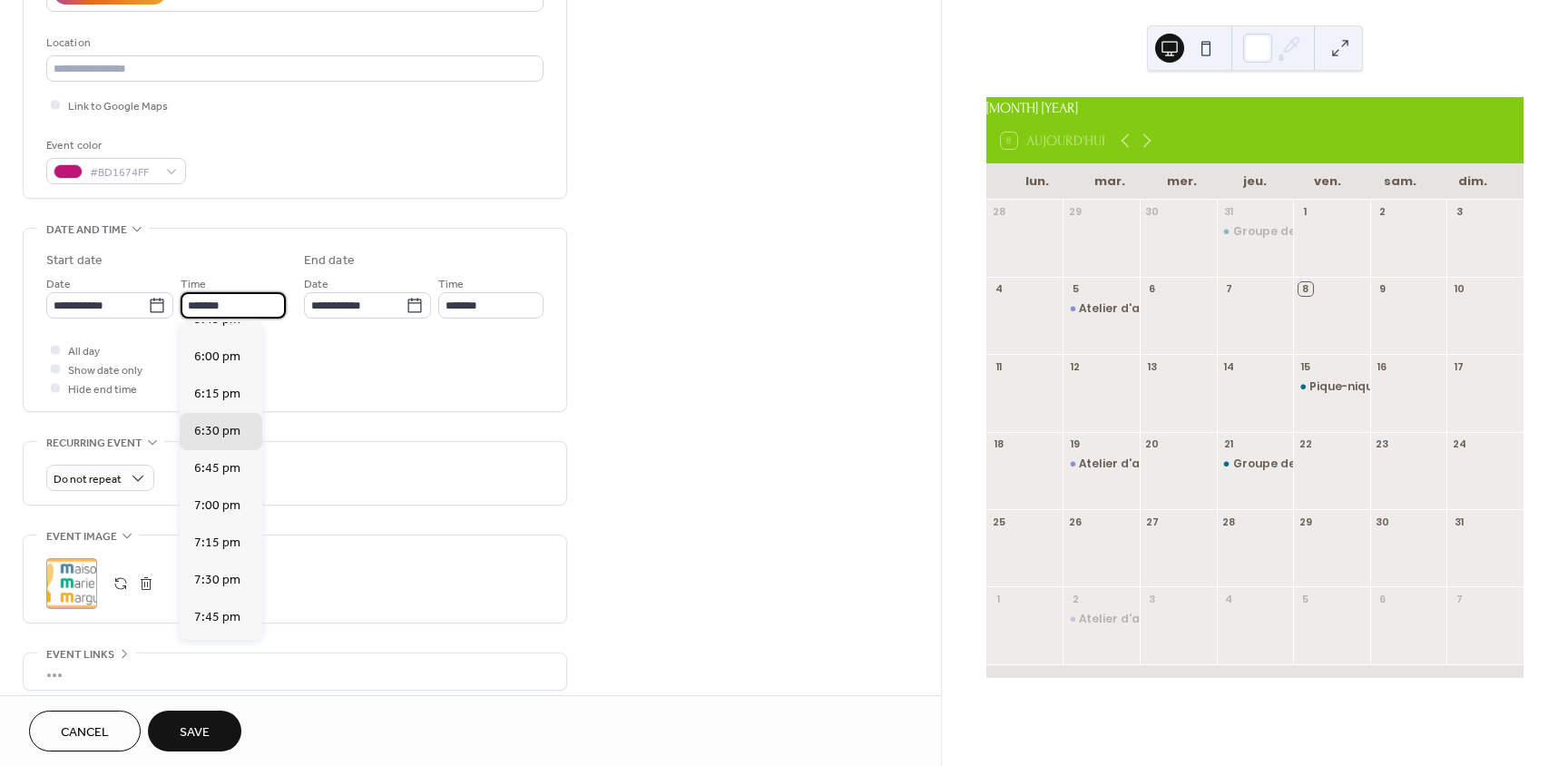 type on "*******" 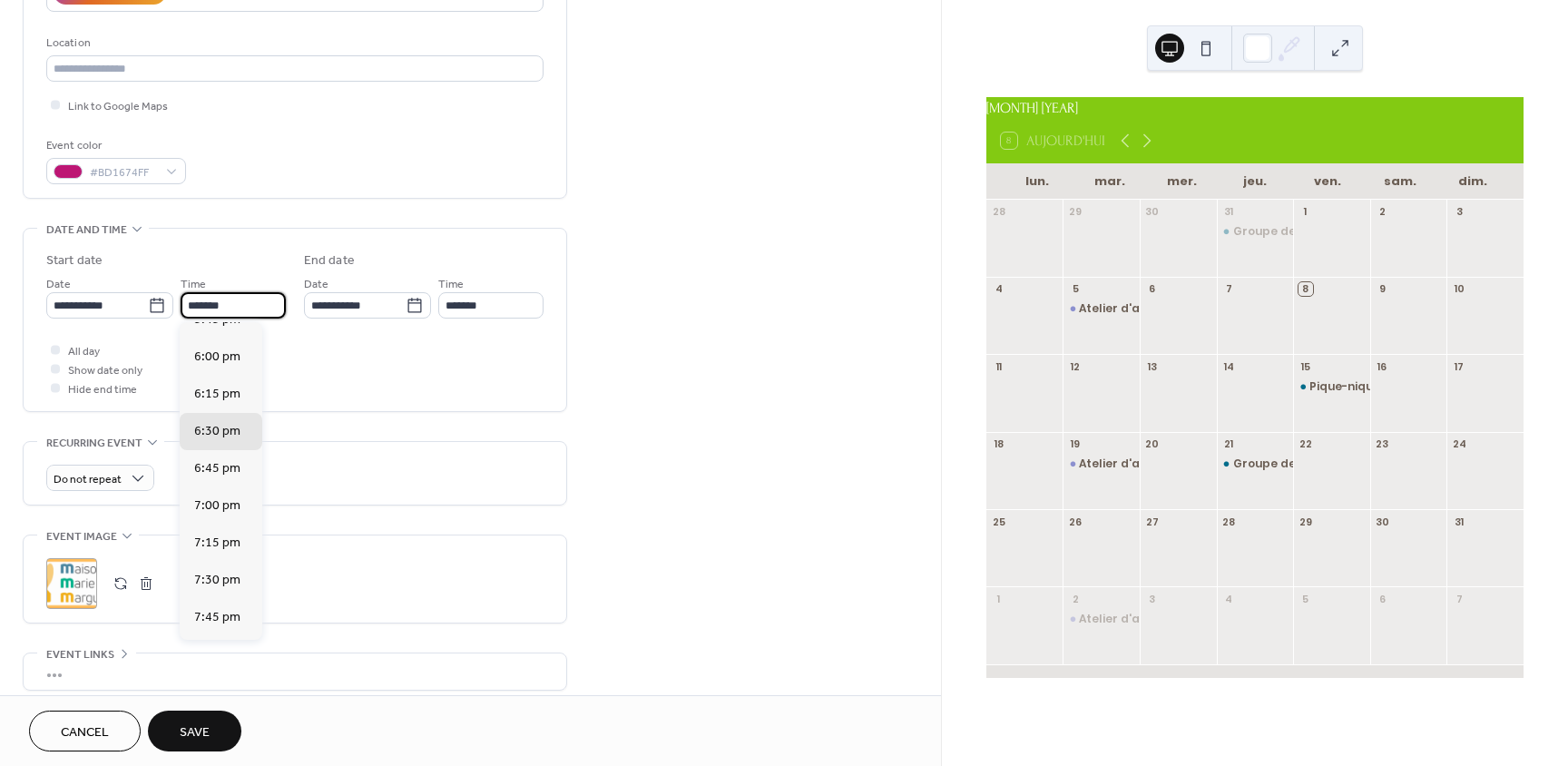 type on "*******" 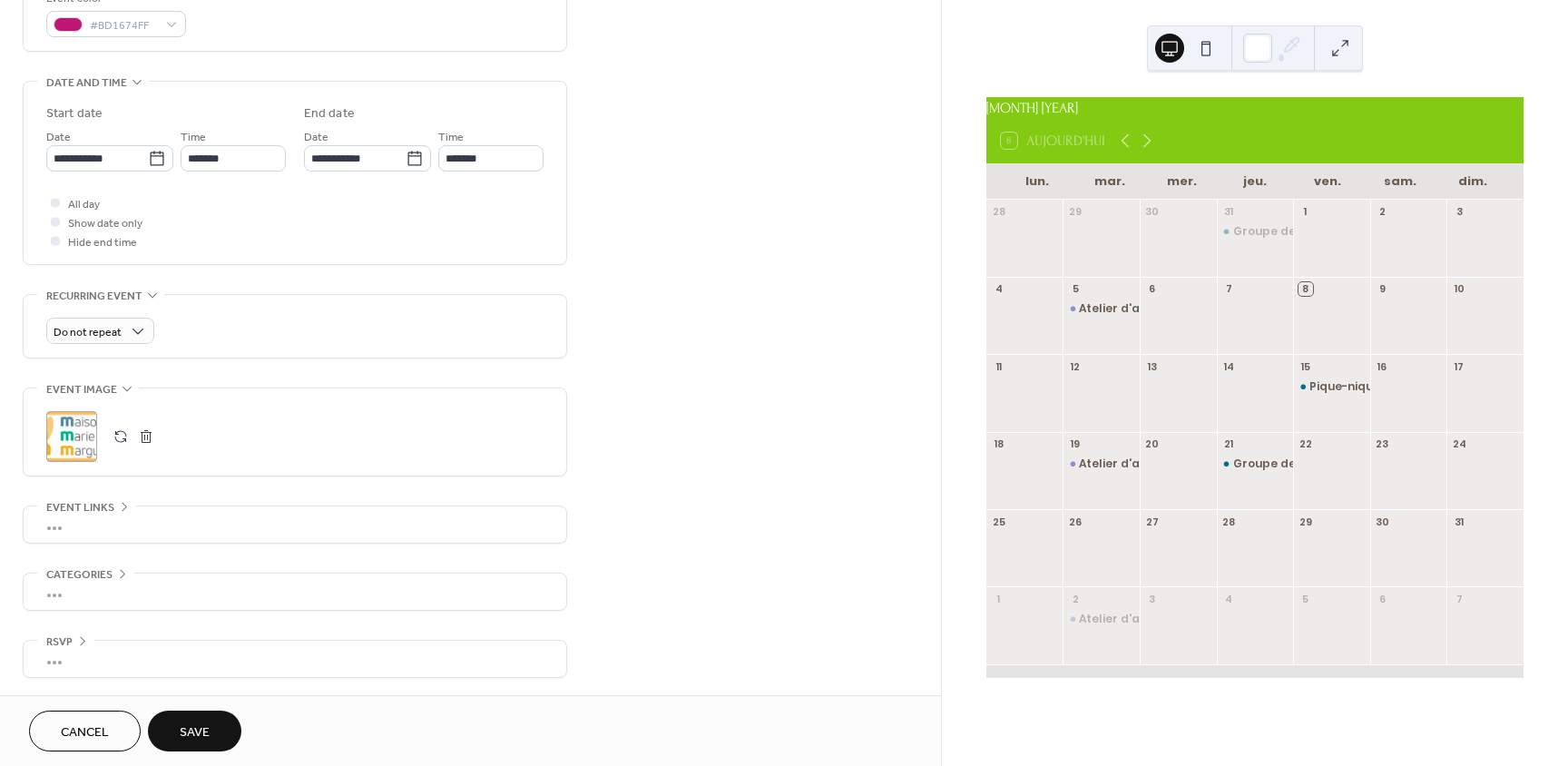 scroll, scrollTop: 511, scrollLeft: 0, axis: vertical 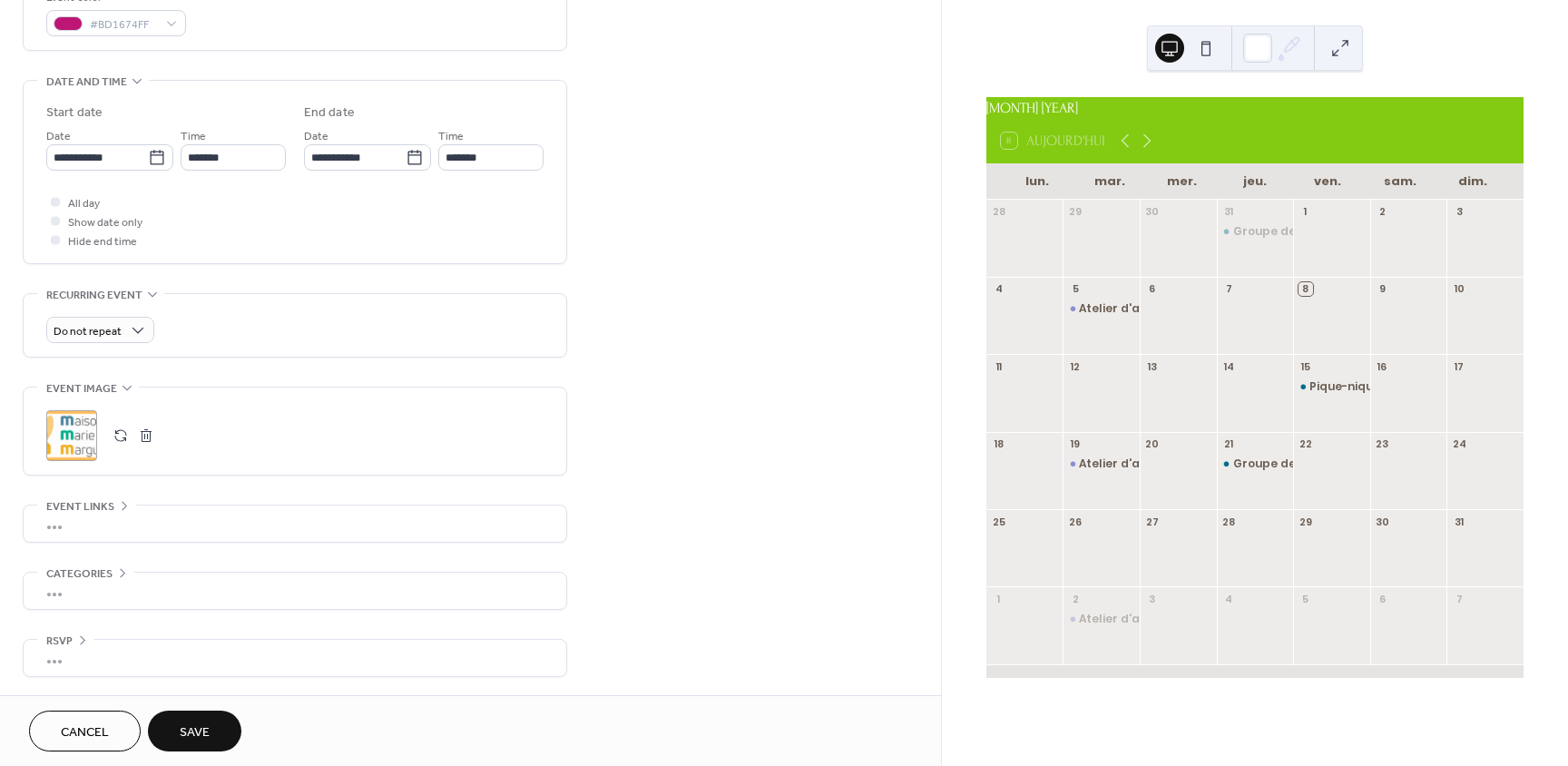 click on "Save" at bounding box center (194, 731) 